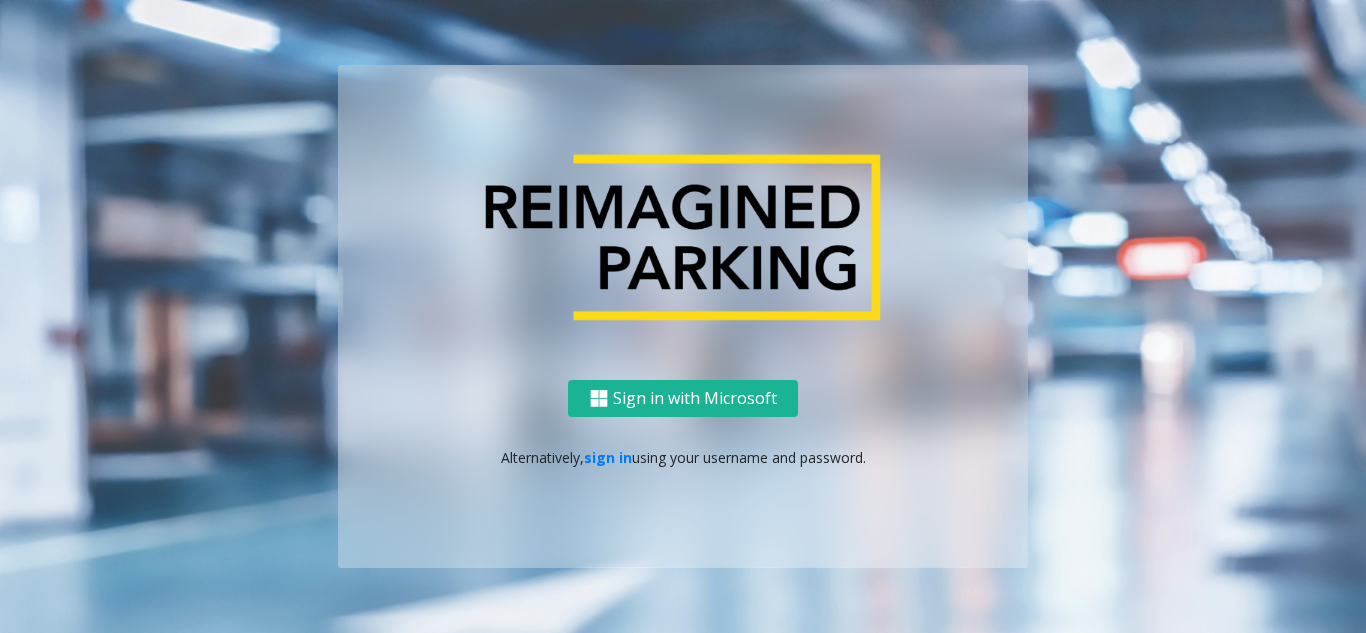 scroll, scrollTop: 0, scrollLeft: 0, axis: both 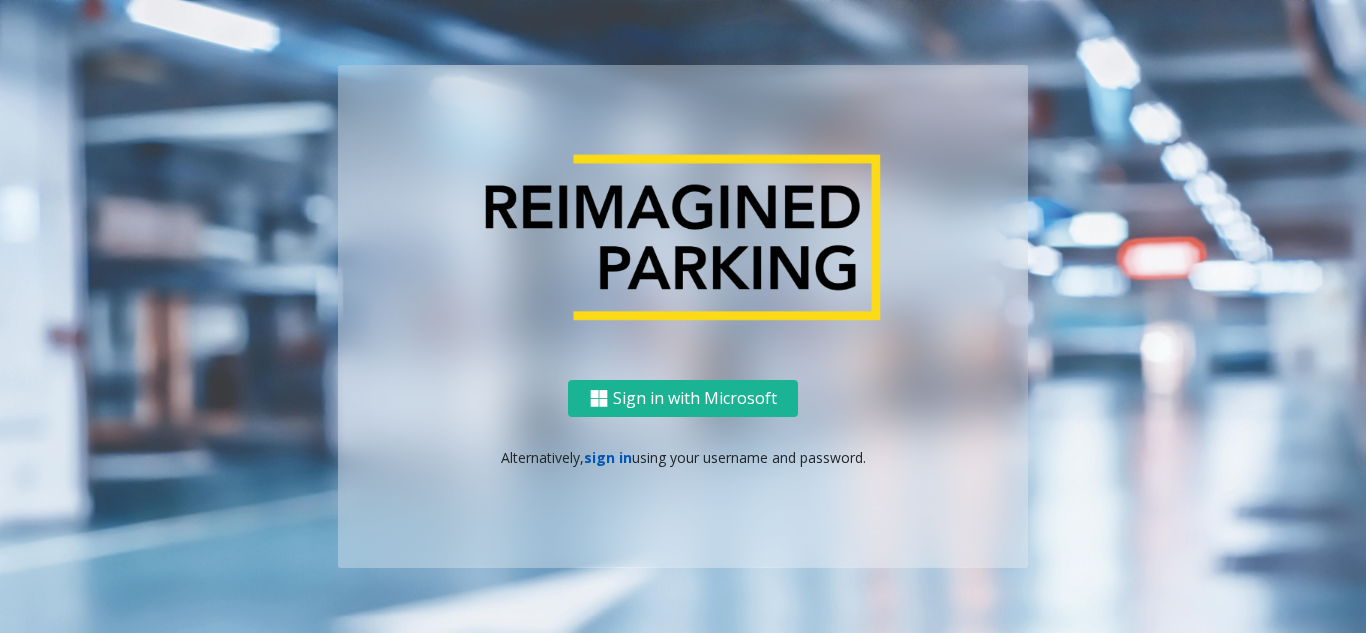 click on "sign in" 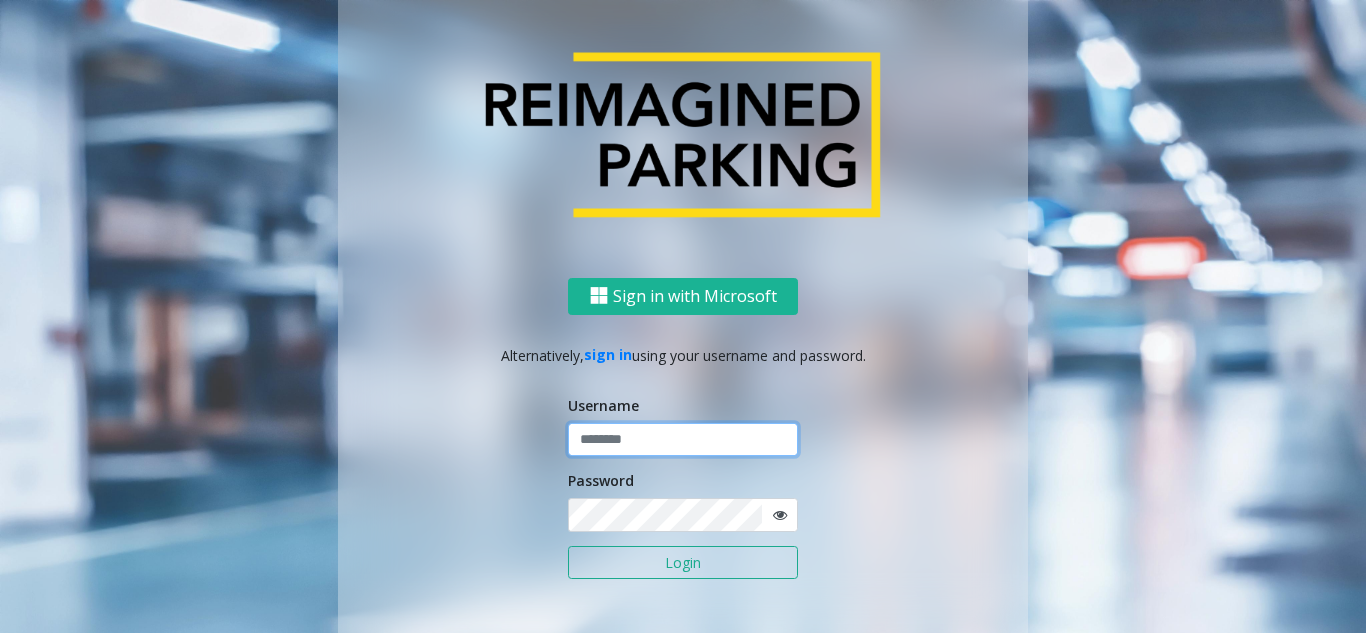 type on "**********" 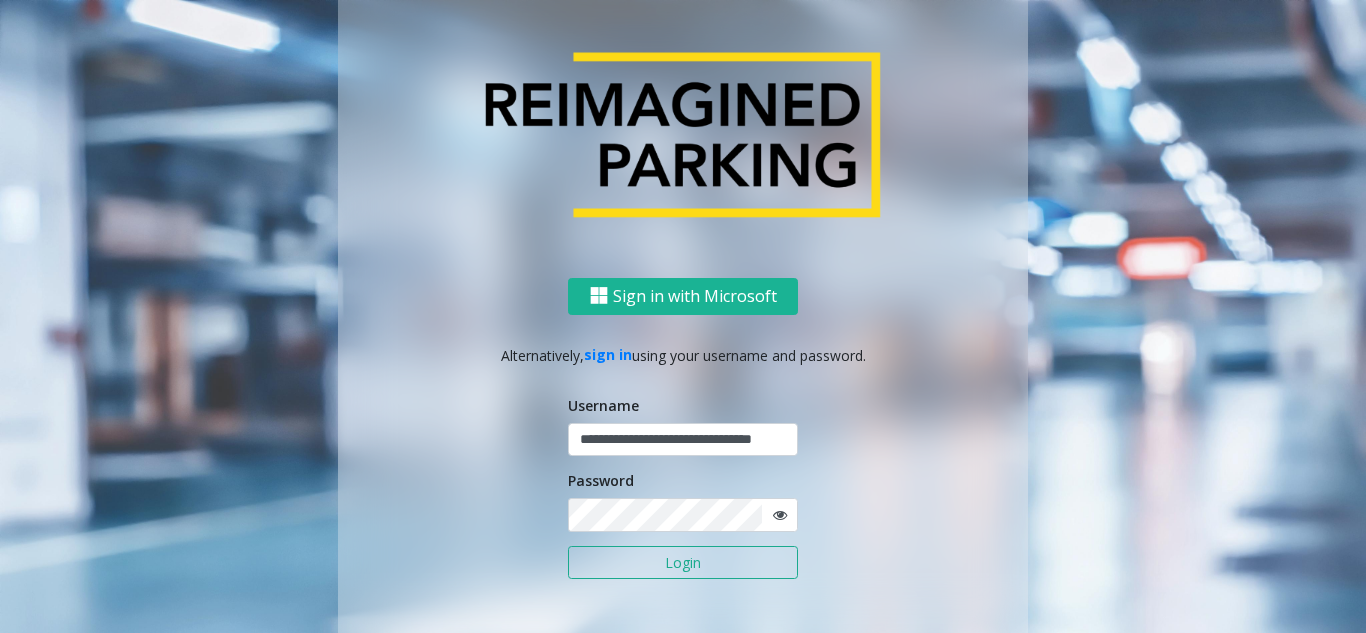 click on "Login" 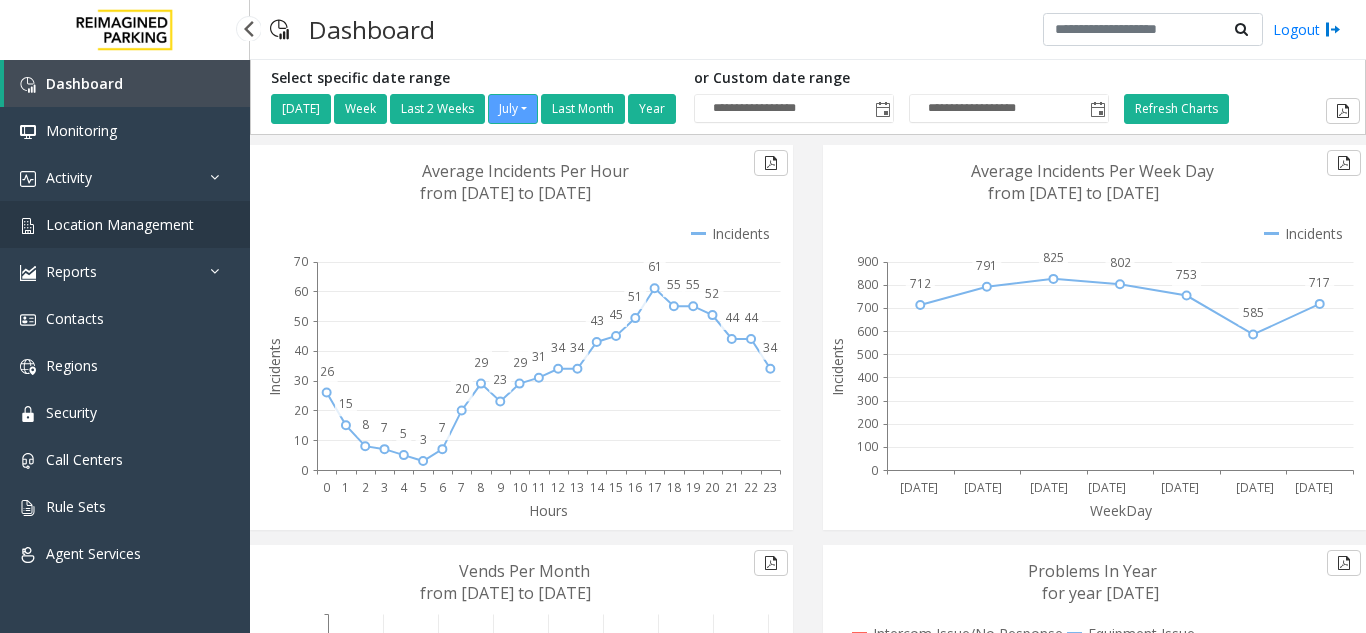 click on "Location Management" at bounding box center (125, 224) 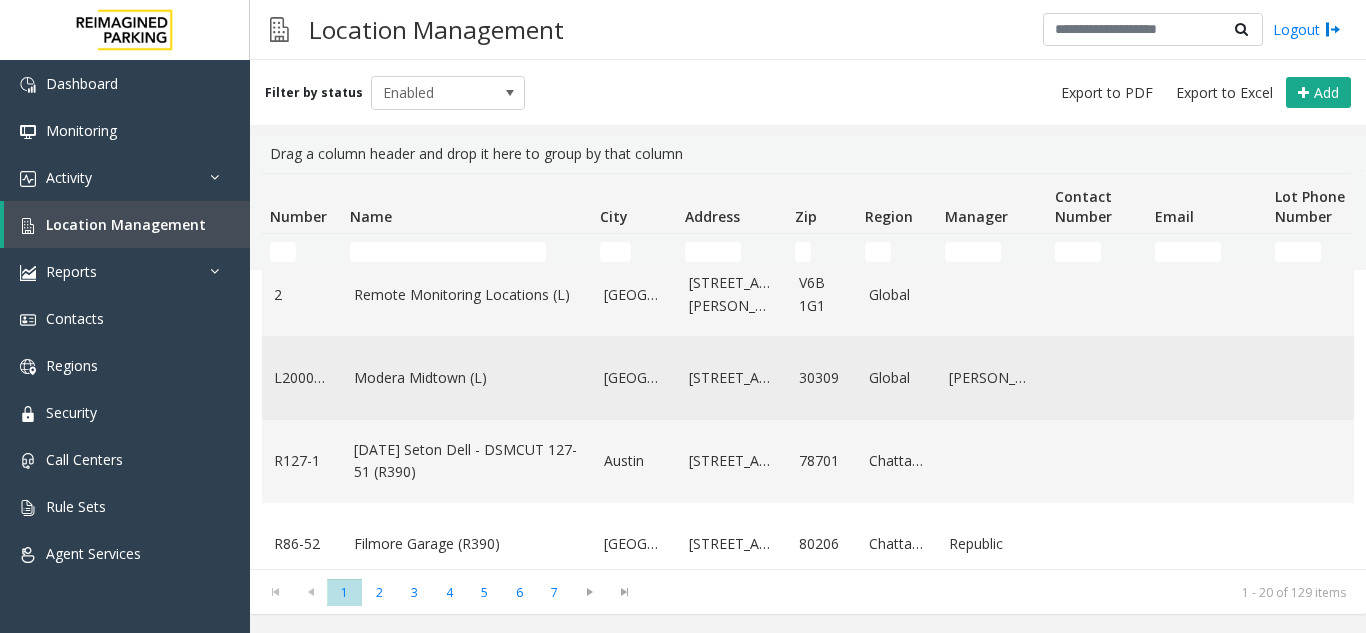 scroll, scrollTop: 100, scrollLeft: 0, axis: vertical 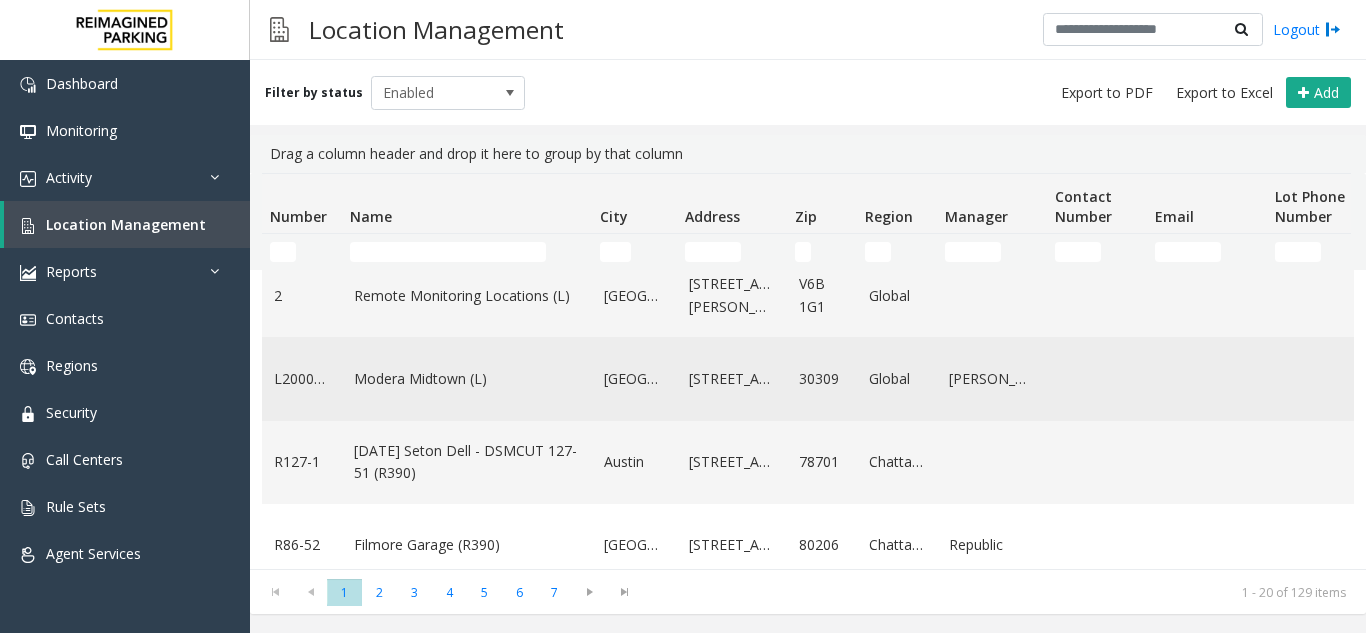 click on "Modera Midtown	(L)" 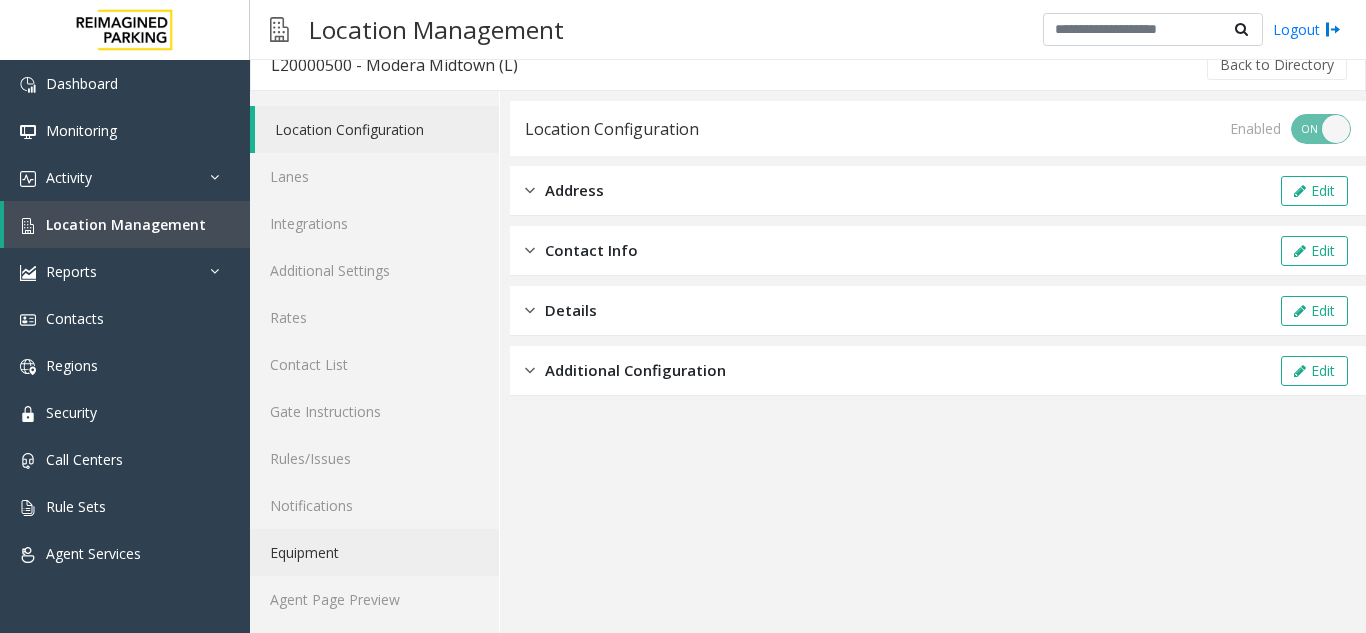 scroll, scrollTop: 26, scrollLeft: 0, axis: vertical 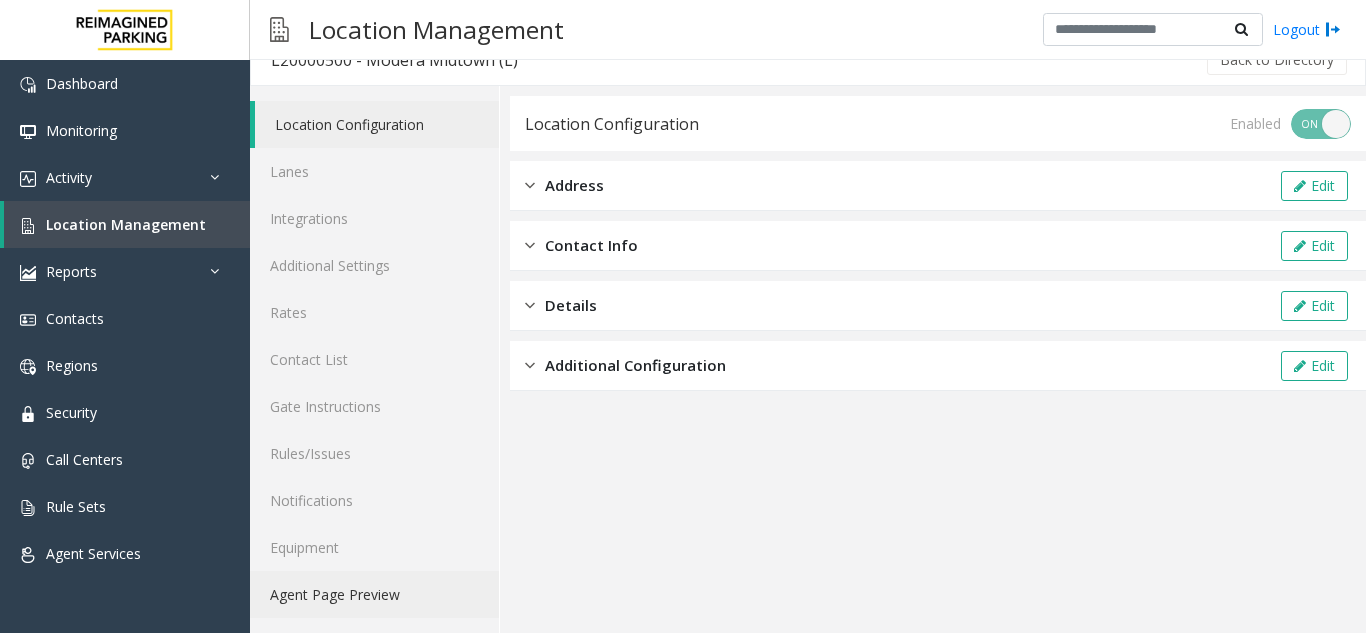 click on "Agent Page Preview" 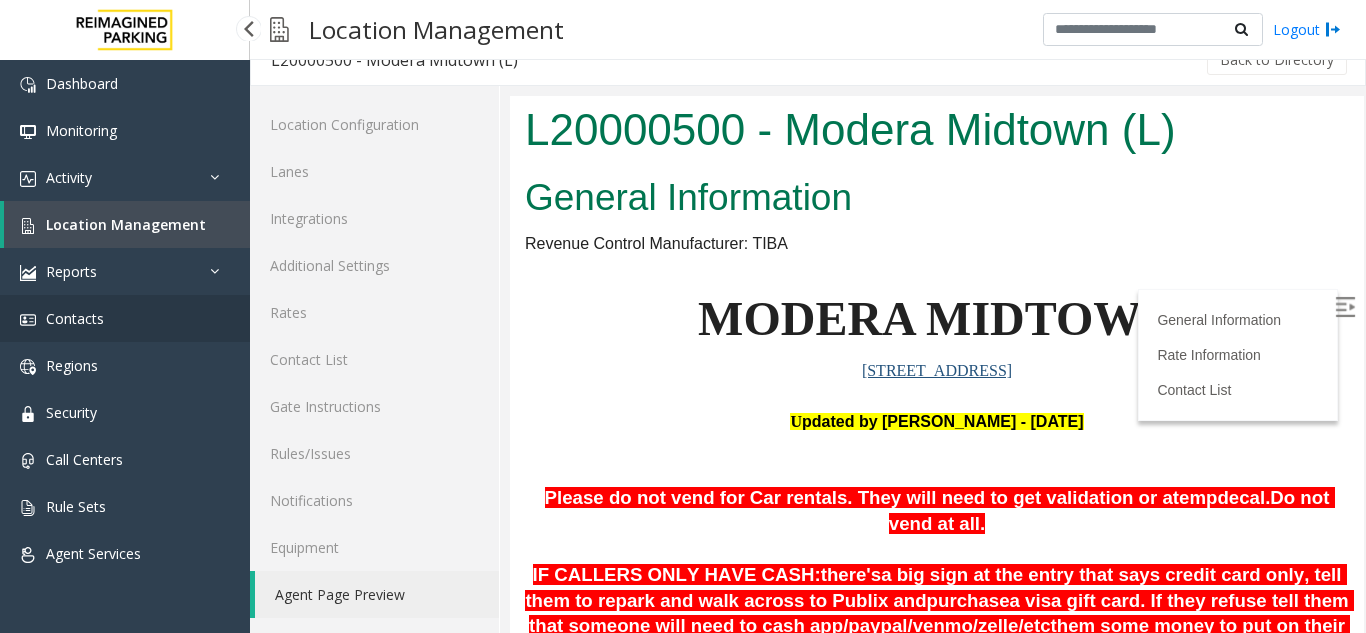 scroll, scrollTop: 0, scrollLeft: 0, axis: both 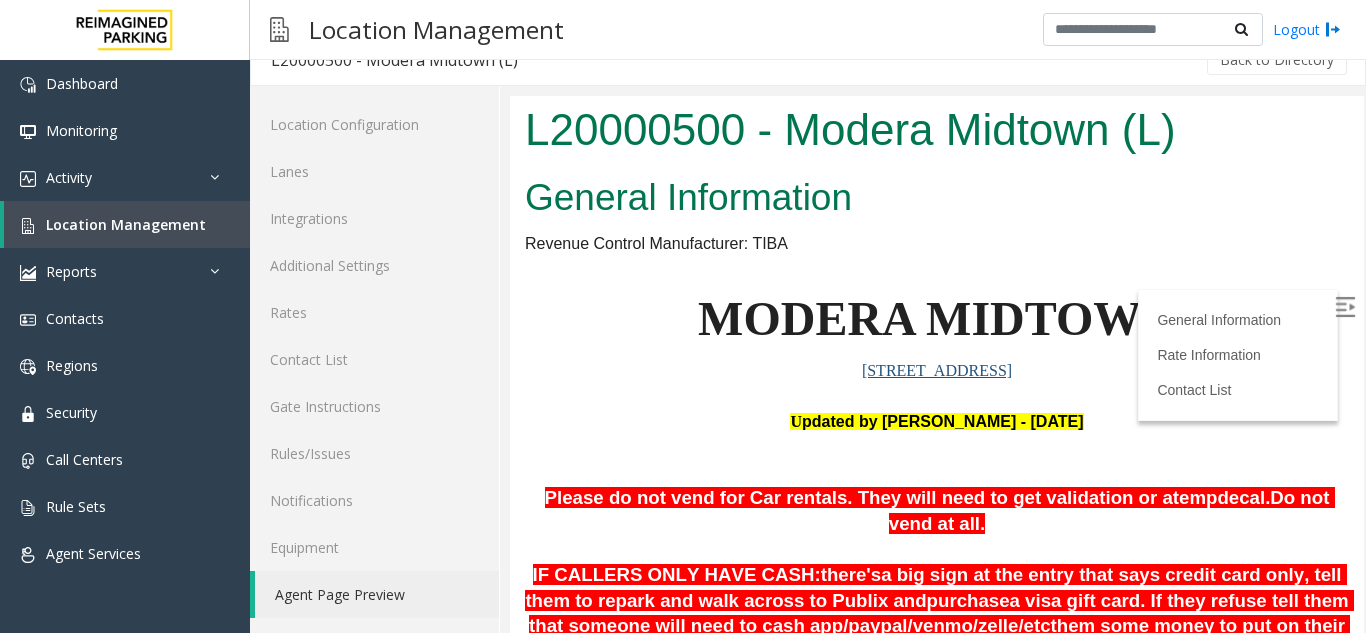 click at bounding box center (1345, 307) 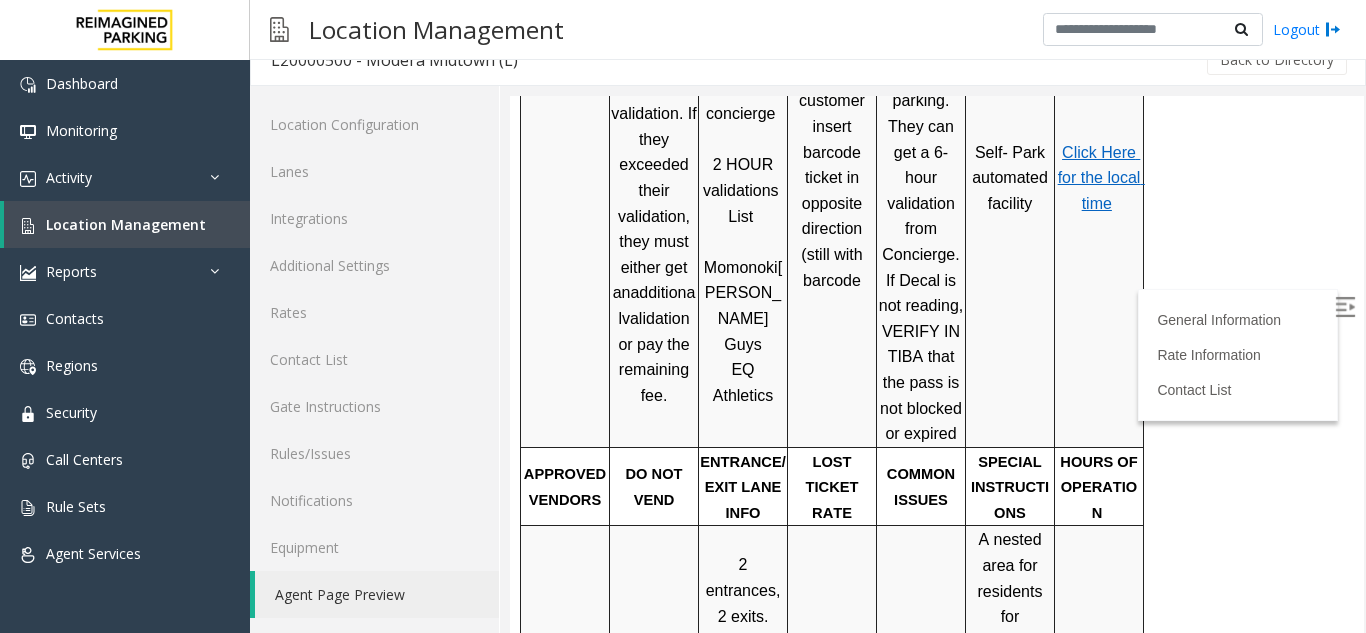 scroll, scrollTop: 1086, scrollLeft: 0, axis: vertical 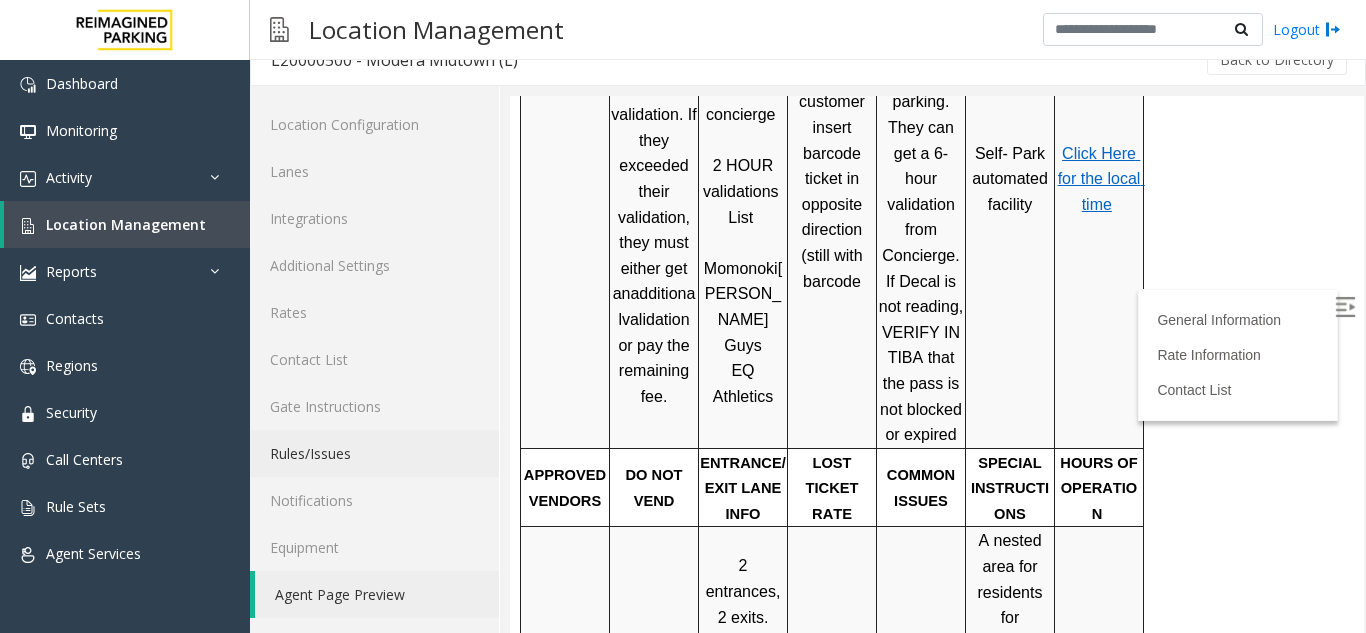 click on "Rules/Issues" 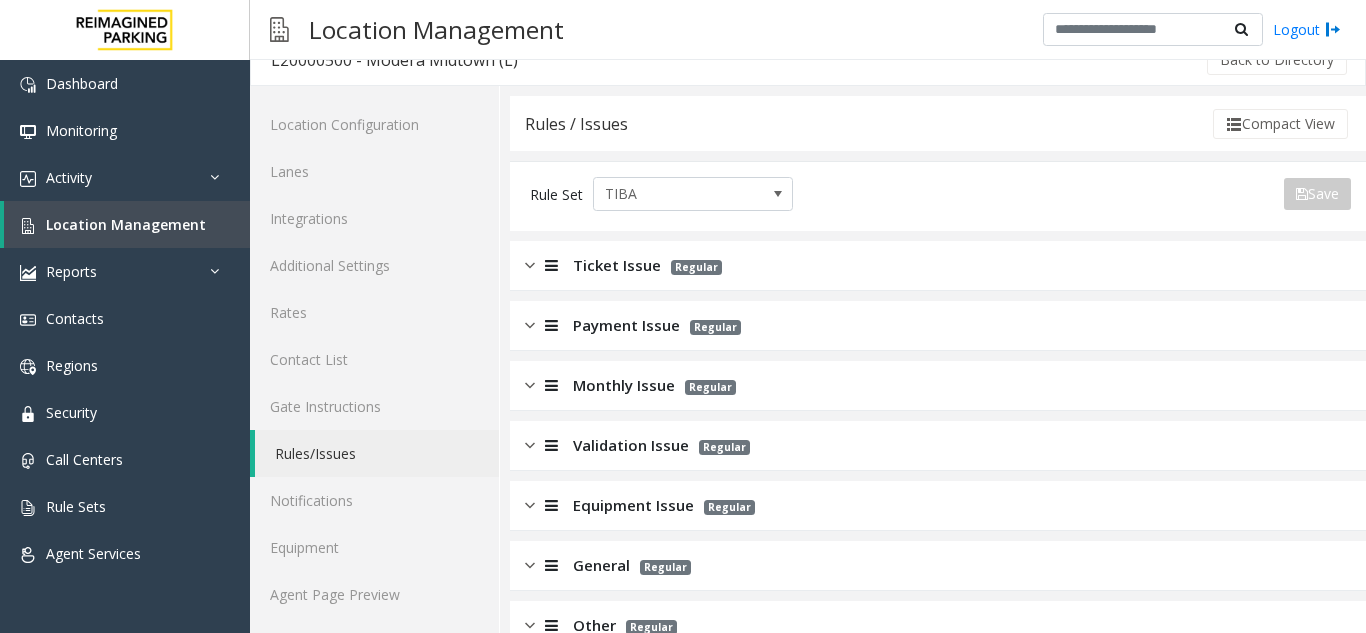 click on "Monthly Issue" at bounding box center [624, 385] 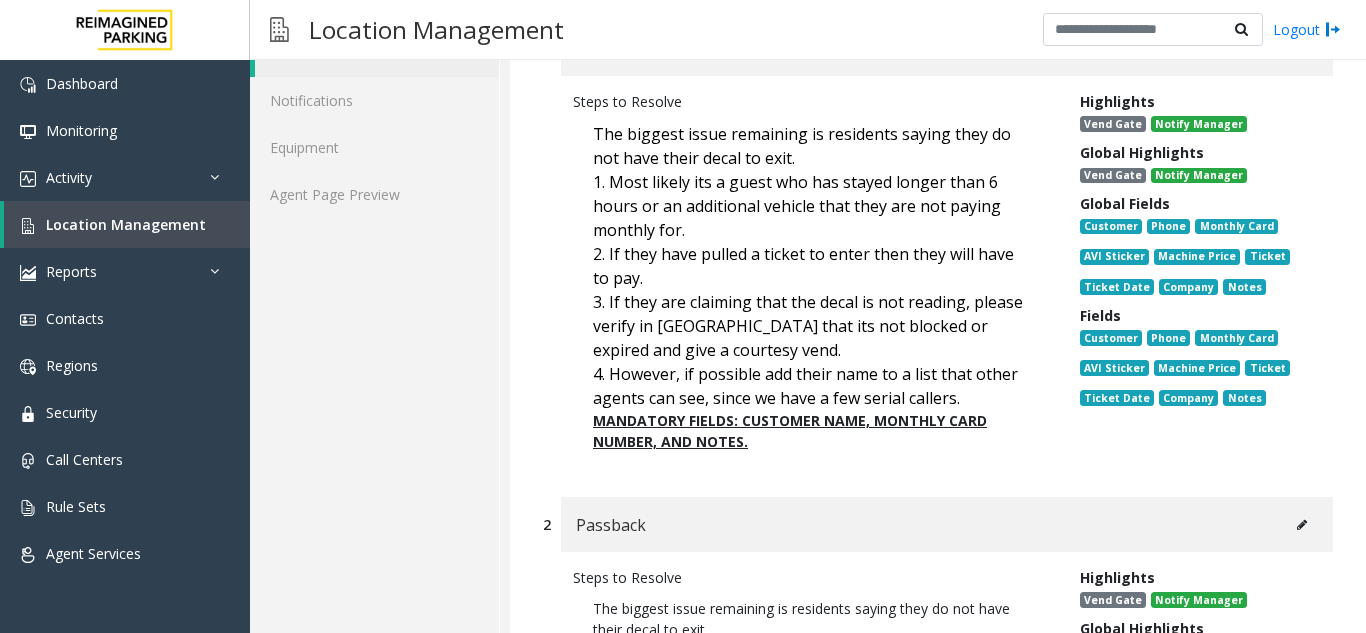 scroll, scrollTop: 326, scrollLeft: 0, axis: vertical 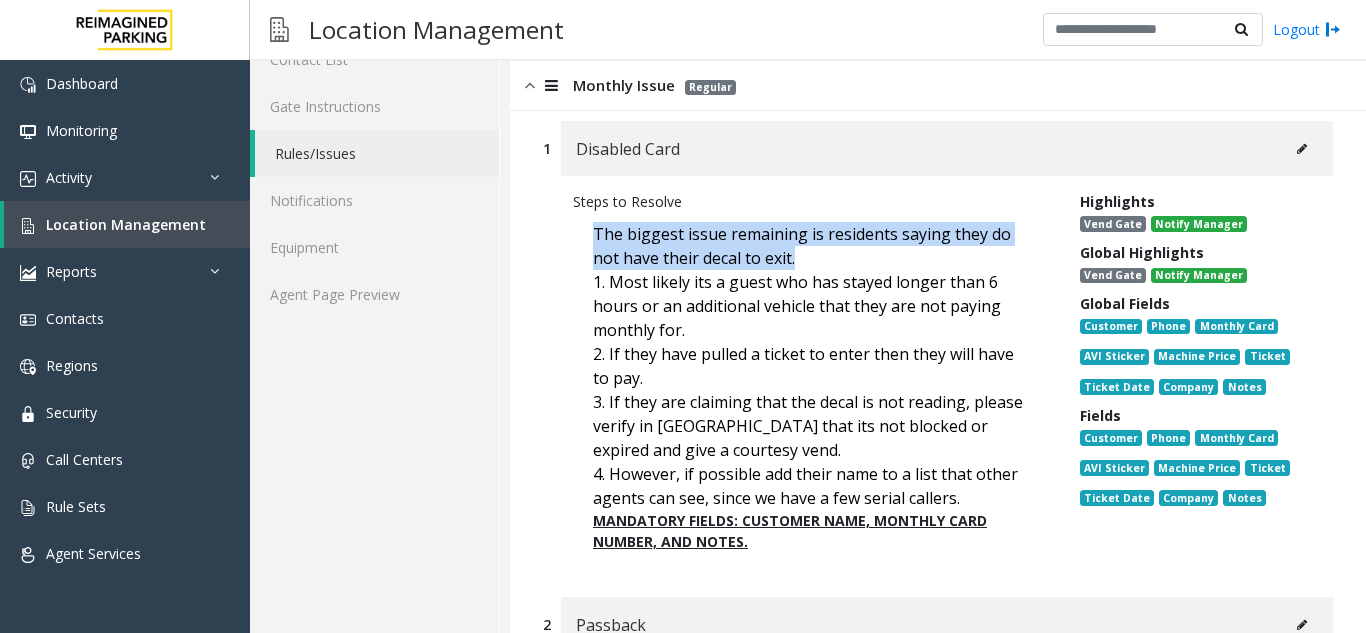 drag, startPoint x: 592, startPoint y: 240, endPoint x: 804, endPoint y: 258, distance: 212.76277 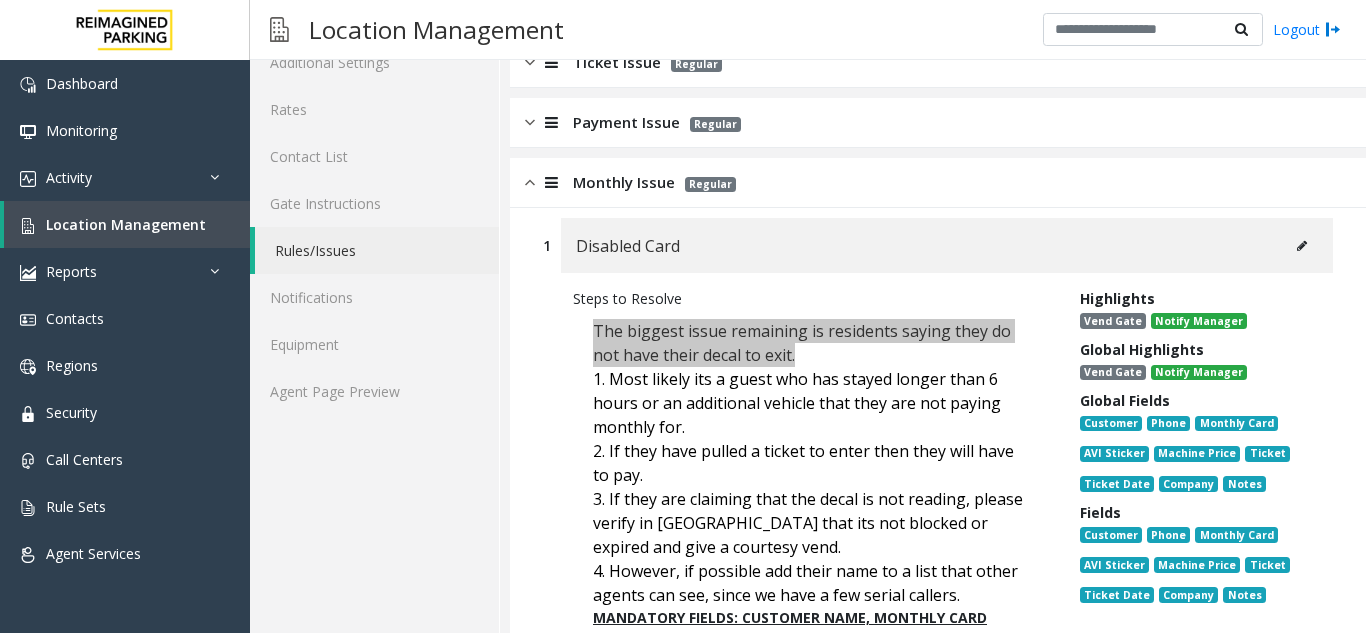 scroll, scrollTop: 0, scrollLeft: 0, axis: both 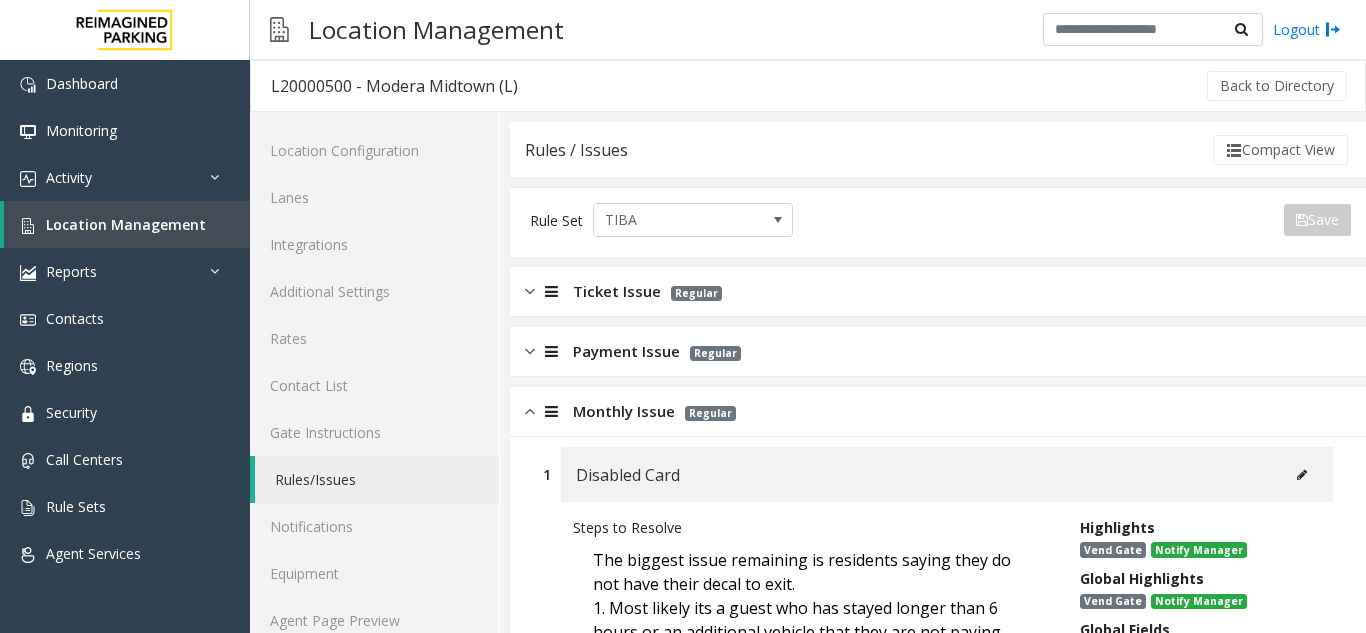 click on "Ticket Issue" at bounding box center (617, 291) 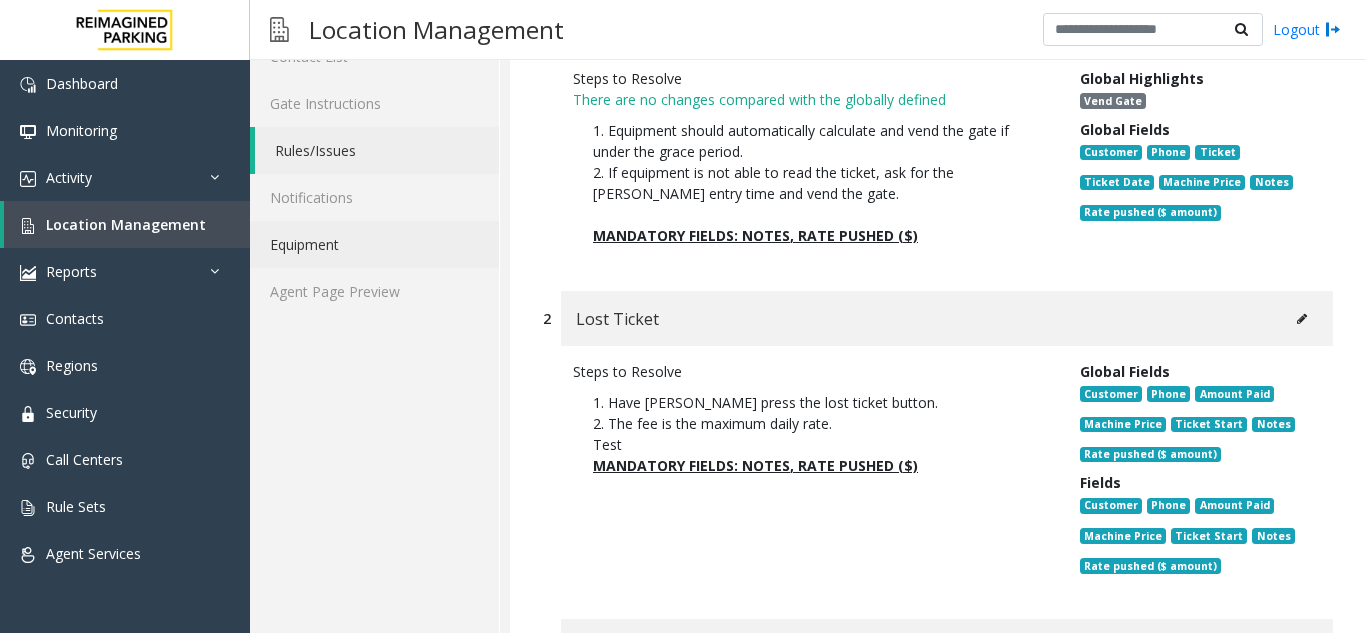 scroll, scrollTop: 300, scrollLeft: 0, axis: vertical 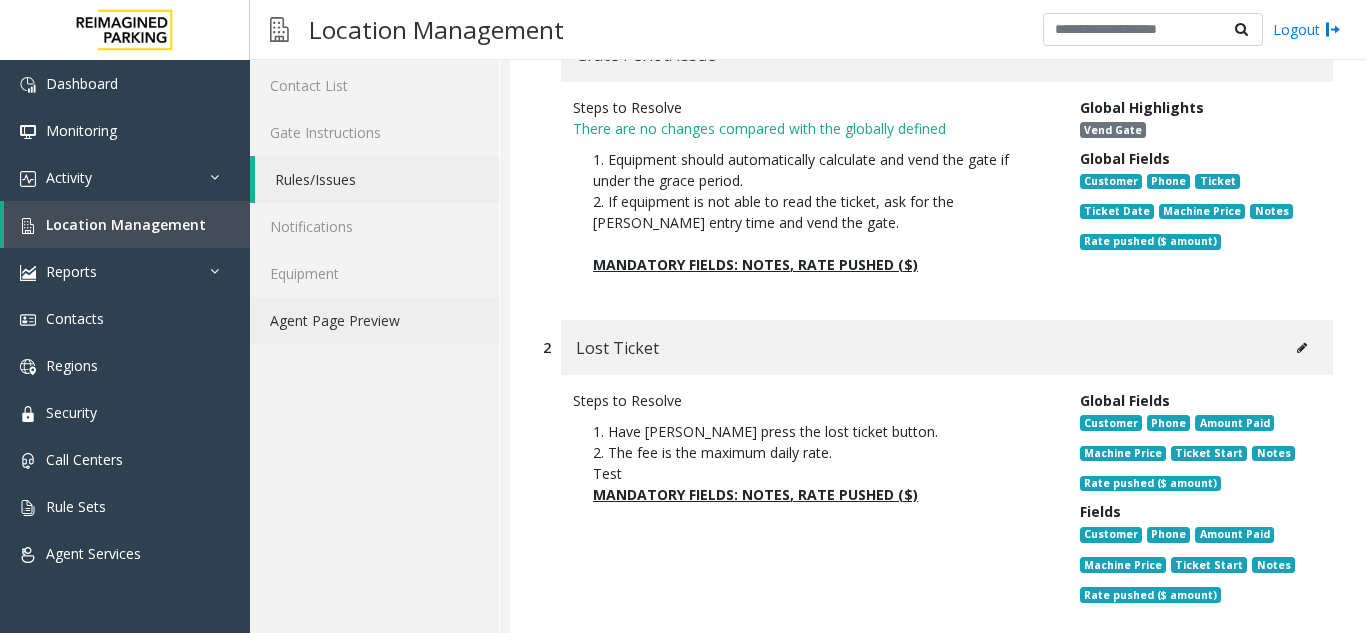 click on "Agent Page Preview" 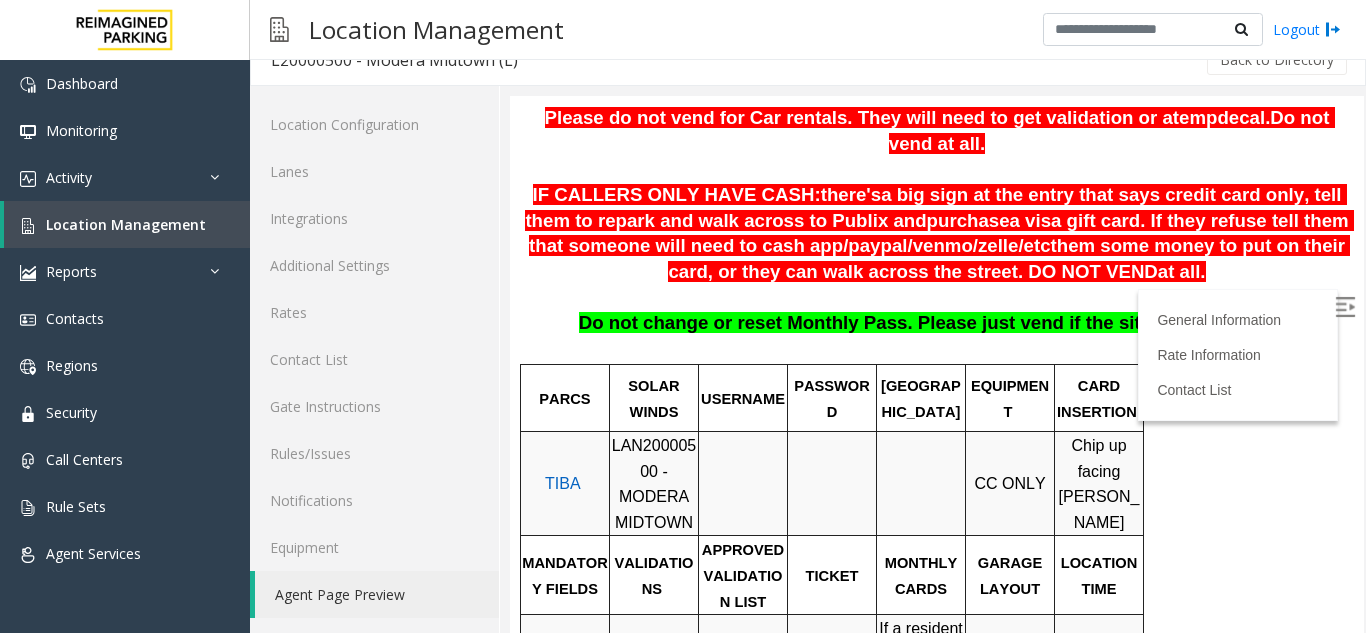 scroll, scrollTop: 400, scrollLeft: 0, axis: vertical 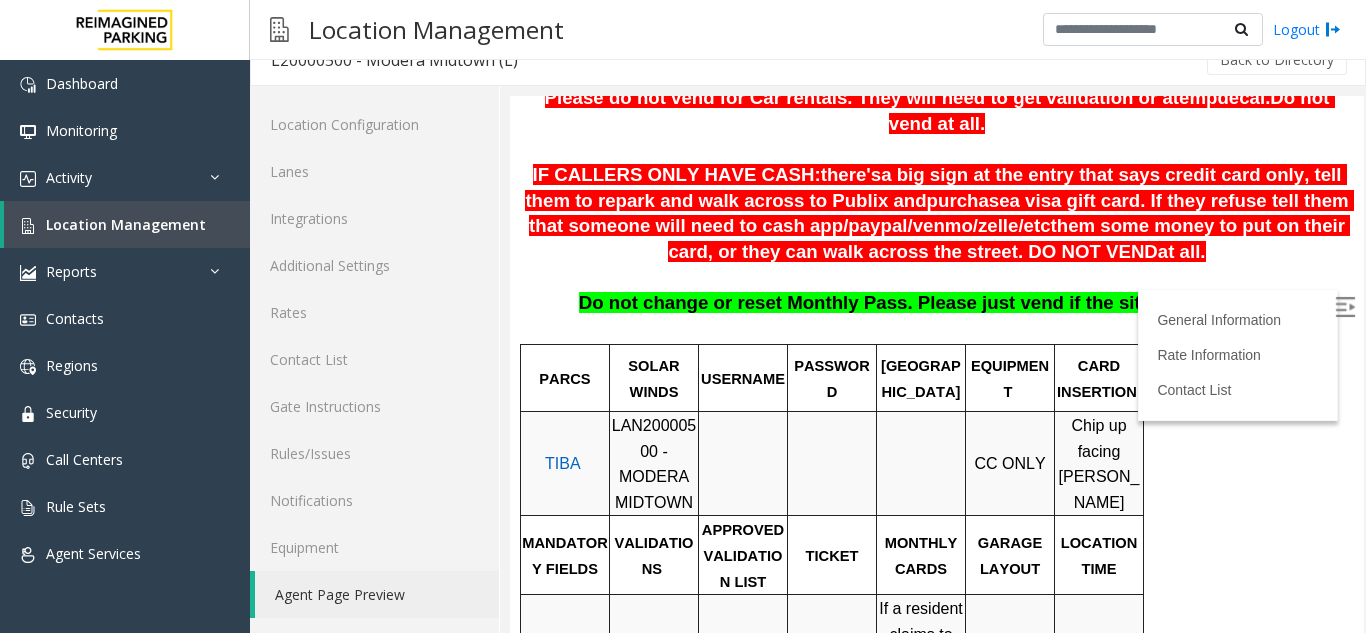 click at bounding box center (609, 464) 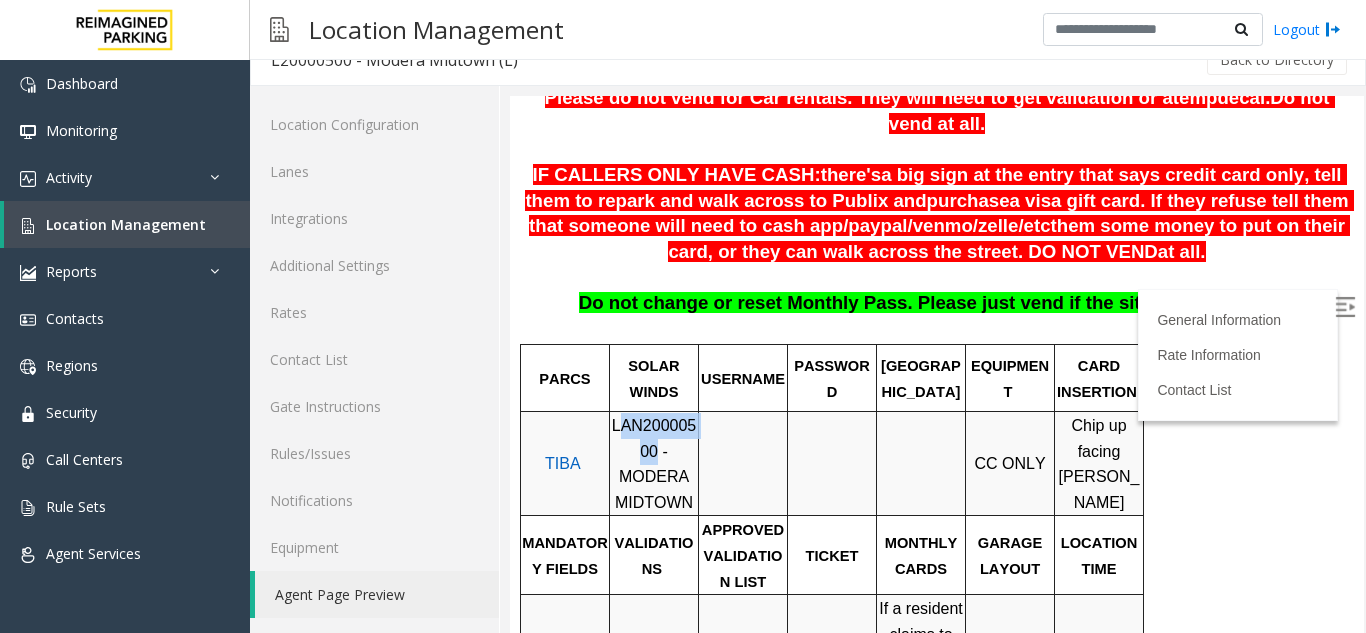 drag, startPoint x: 623, startPoint y: 432, endPoint x: 619, endPoint y: 401, distance: 31.257 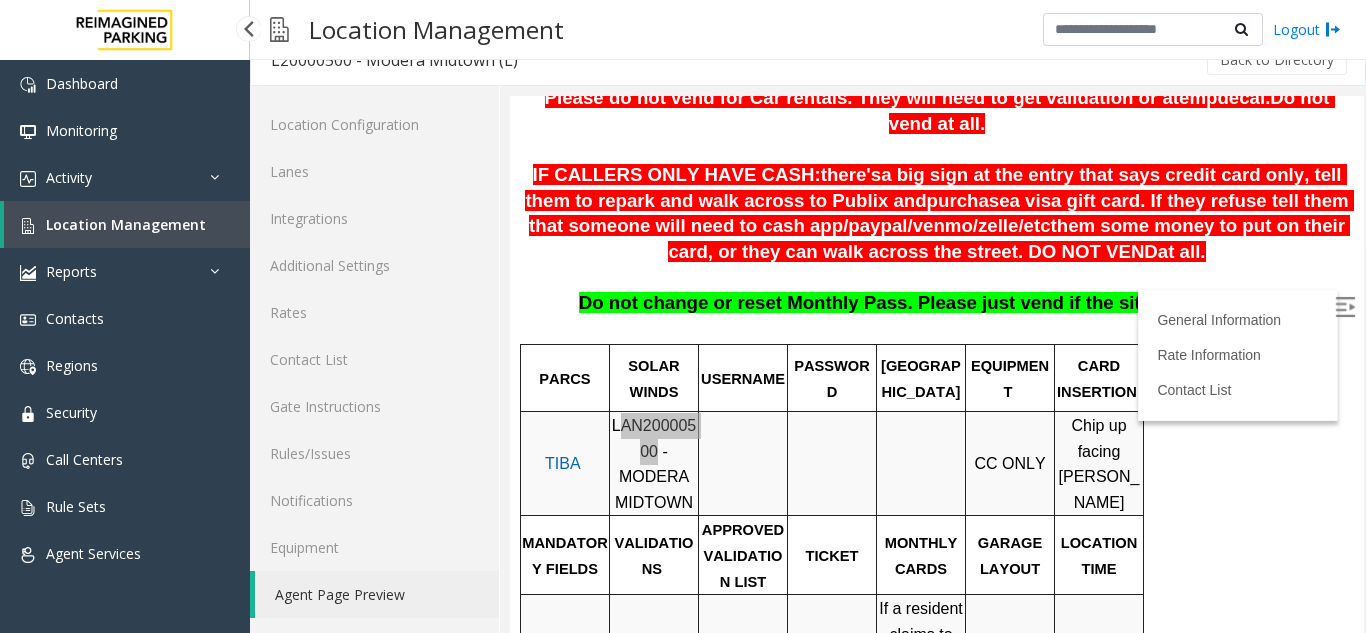 click on "Location Management" at bounding box center [126, 224] 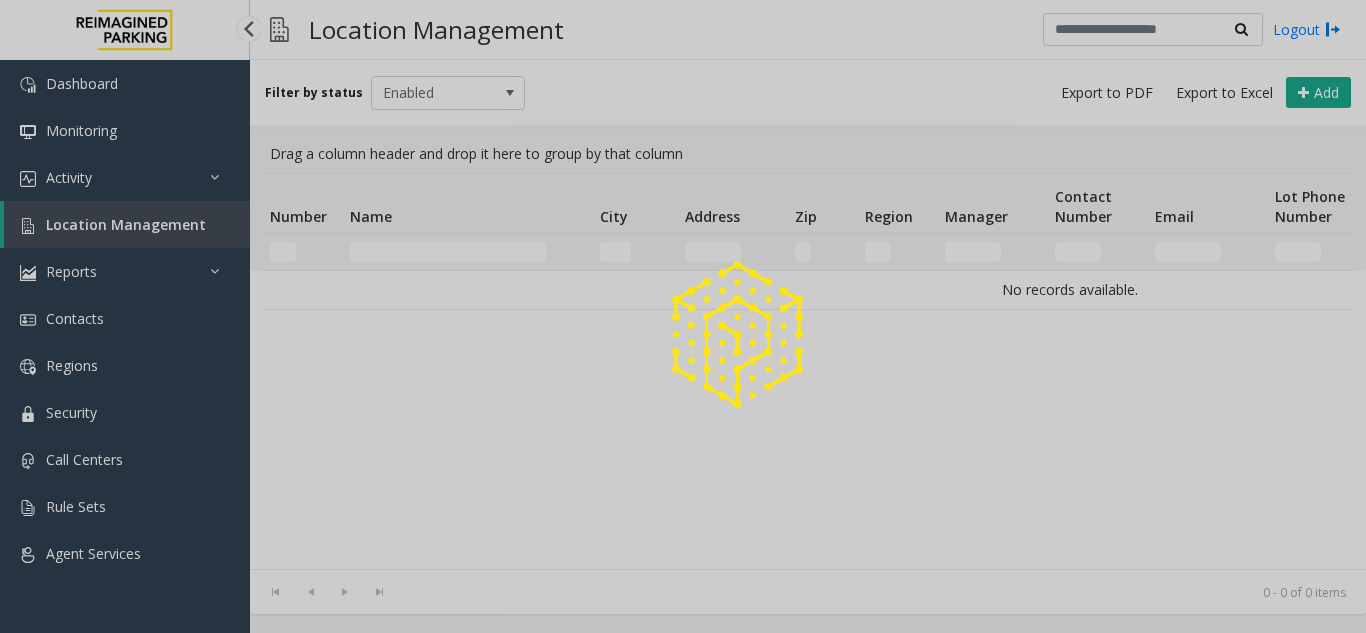 scroll, scrollTop: 0, scrollLeft: 0, axis: both 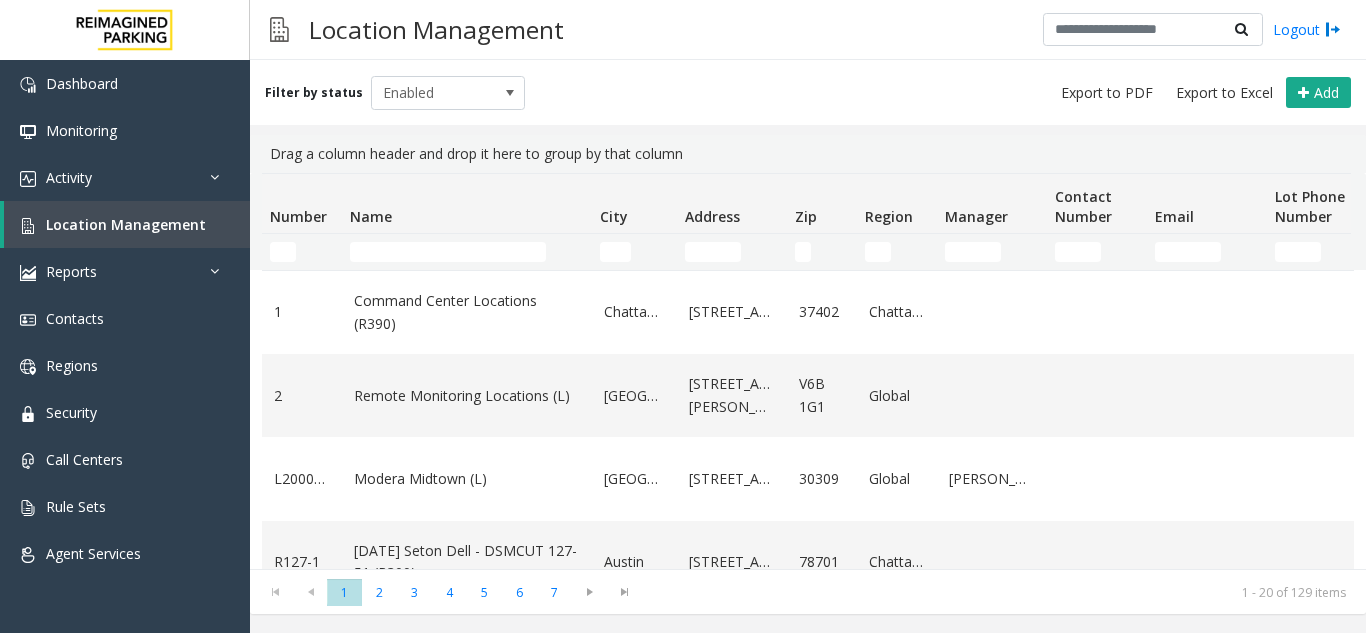 click 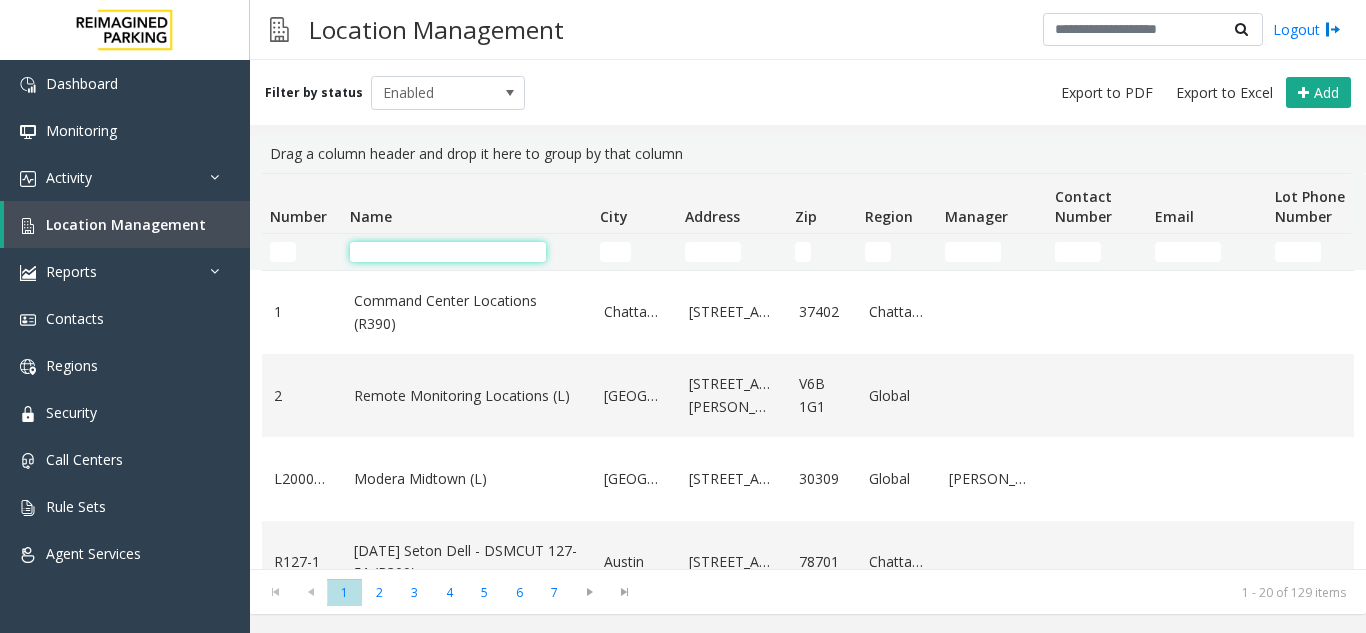 click 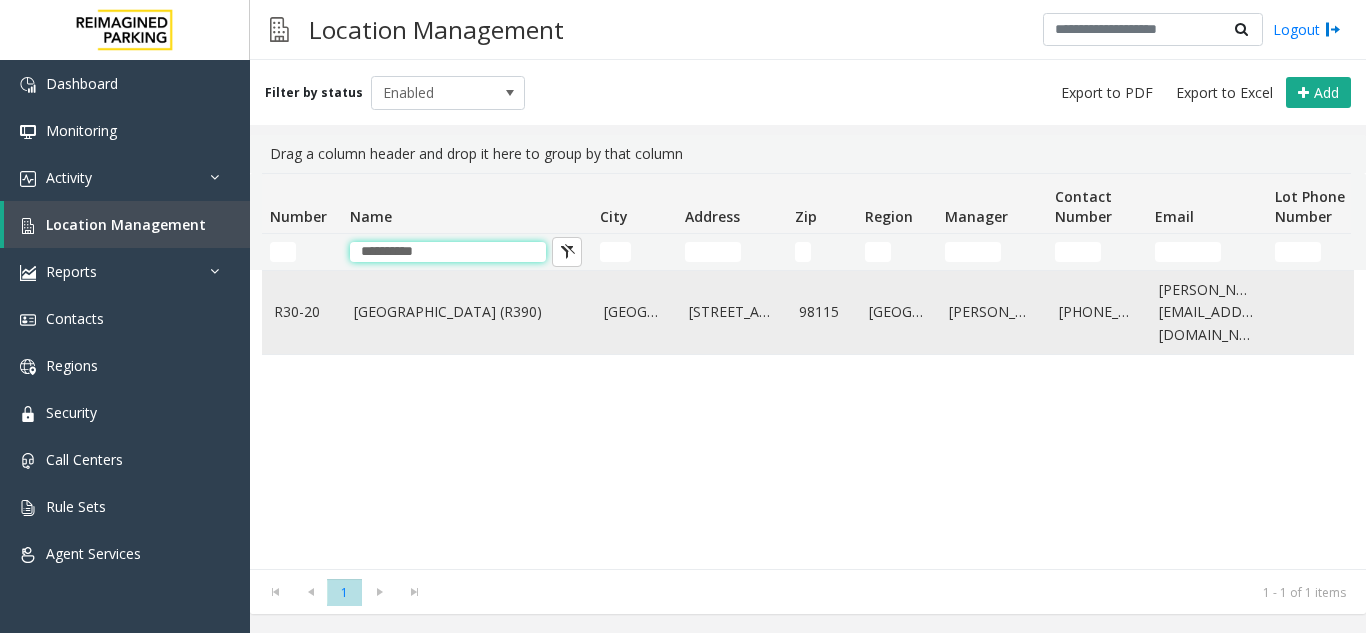 type on "**********" 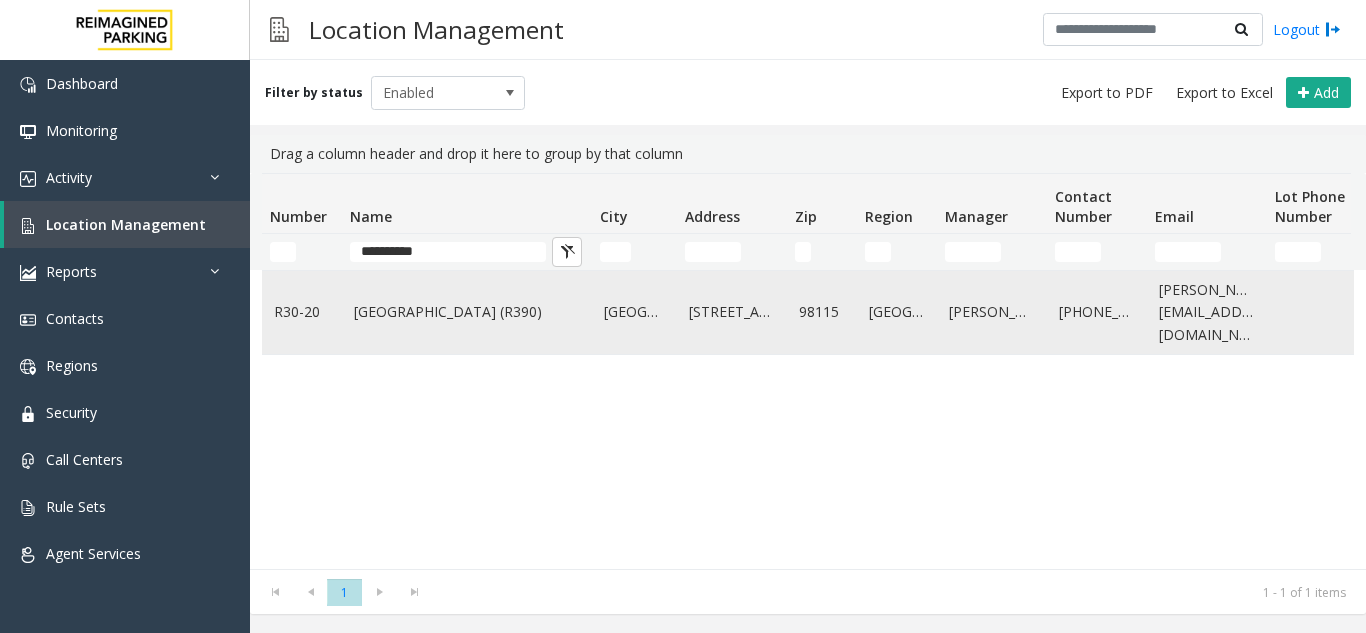 click on "Green Lake Village (R390)" 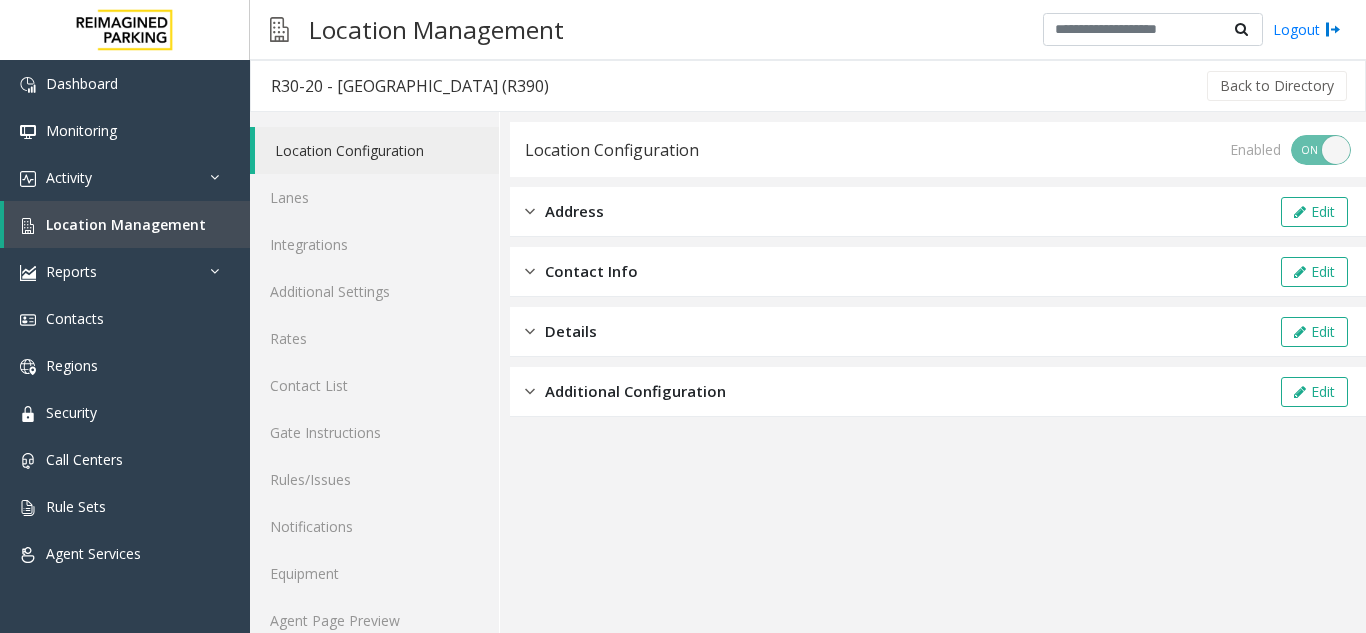 scroll, scrollTop: 0, scrollLeft: 0, axis: both 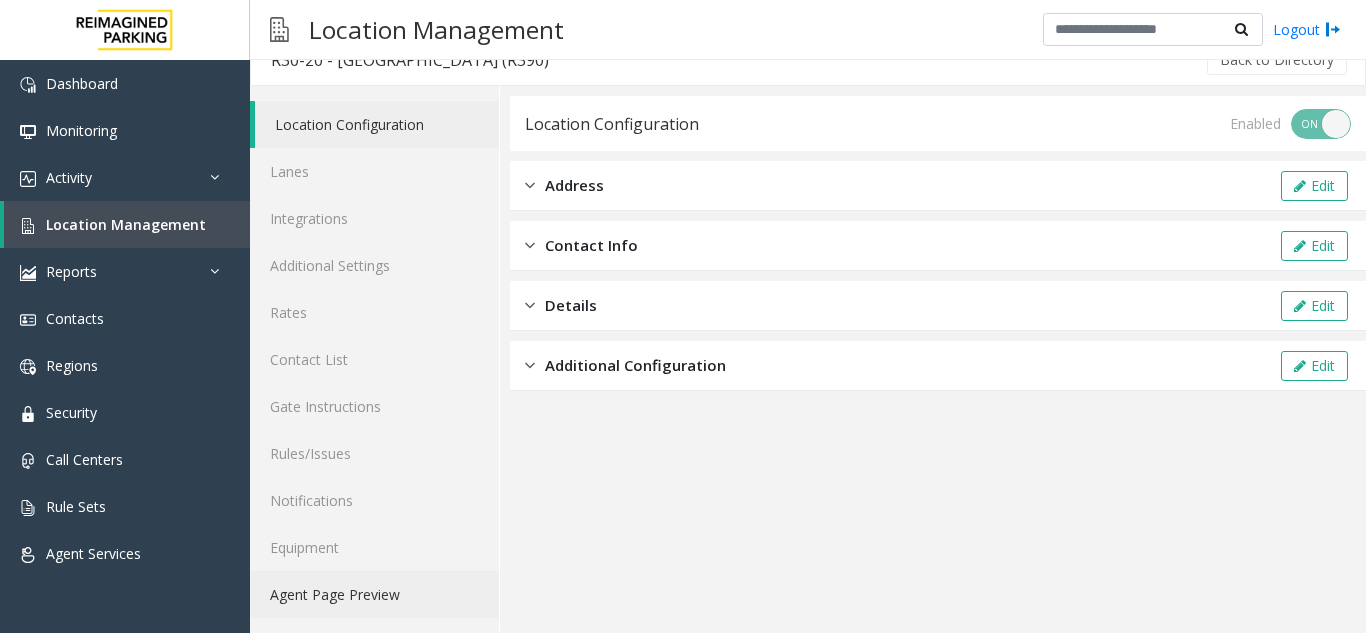 click on "Agent Page Preview" 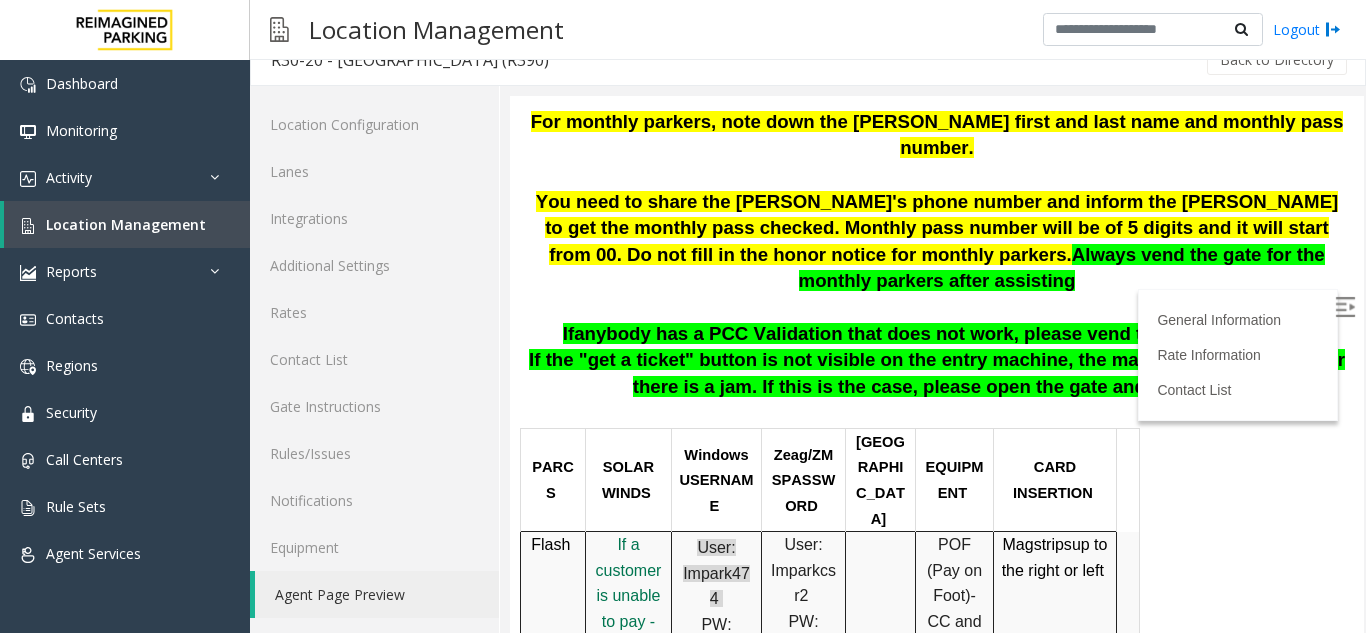 scroll, scrollTop: 654, scrollLeft: 0, axis: vertical 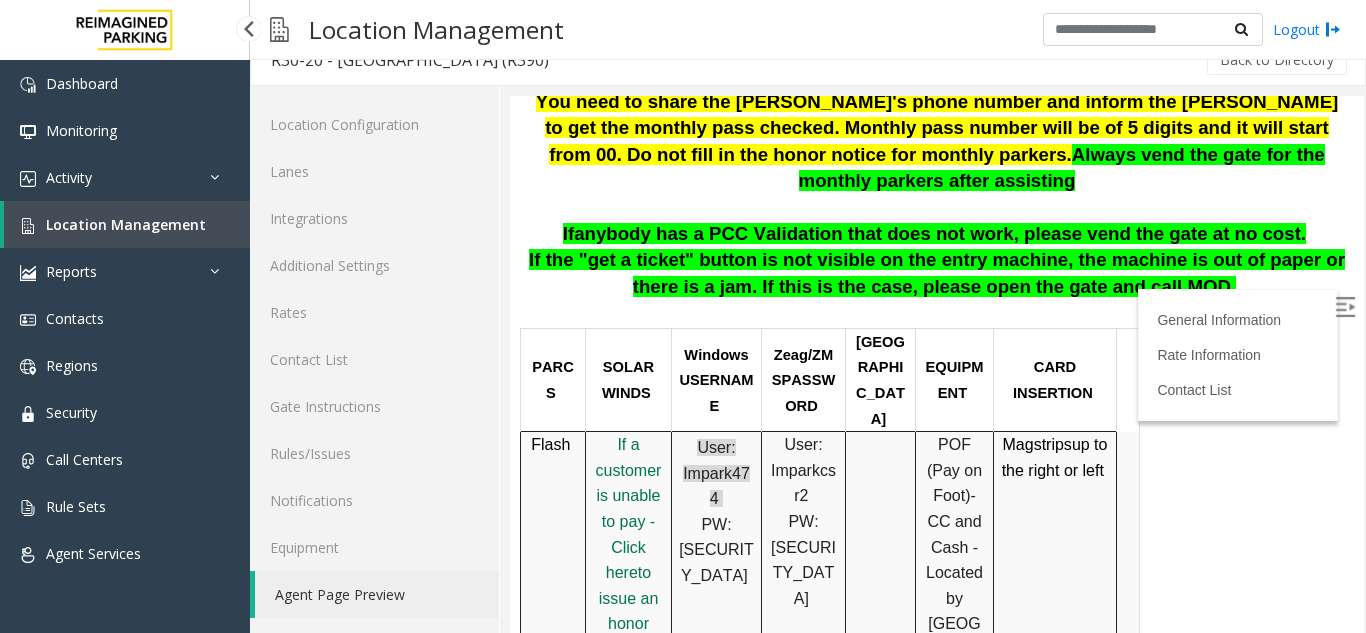 click on "Location Management" at bounding box center [126, 224] 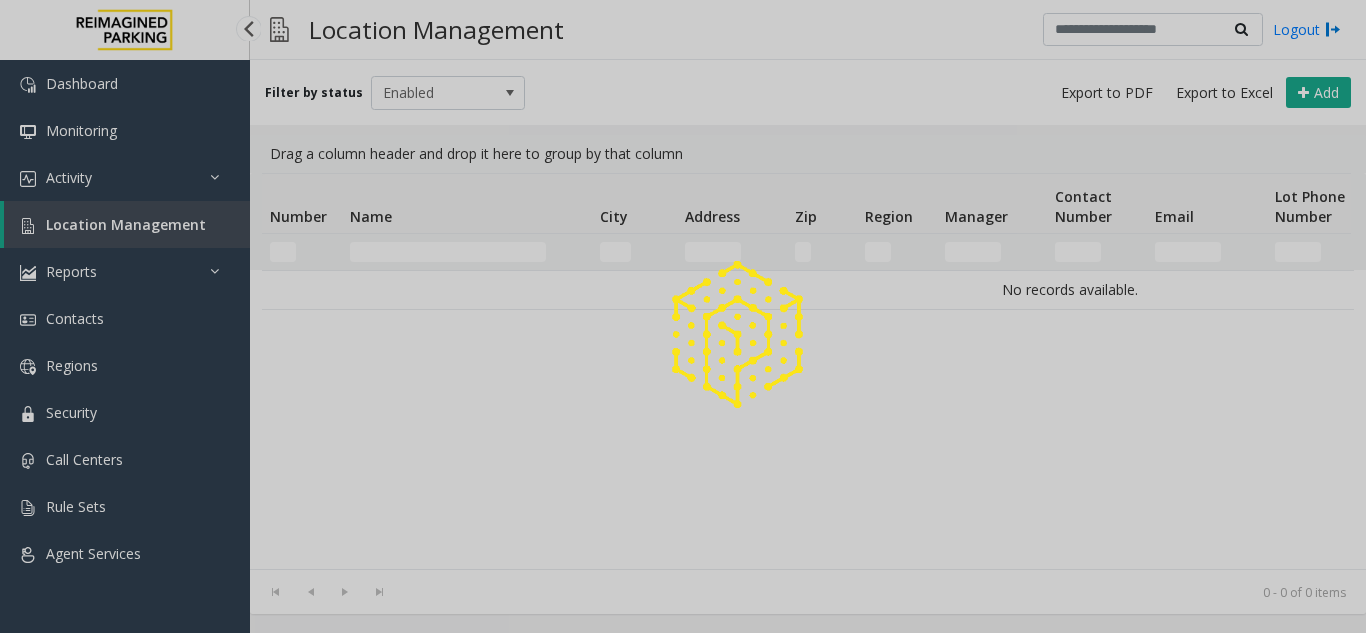 scroll, scrollTop: 0, scrollLeft: 0, axis: both 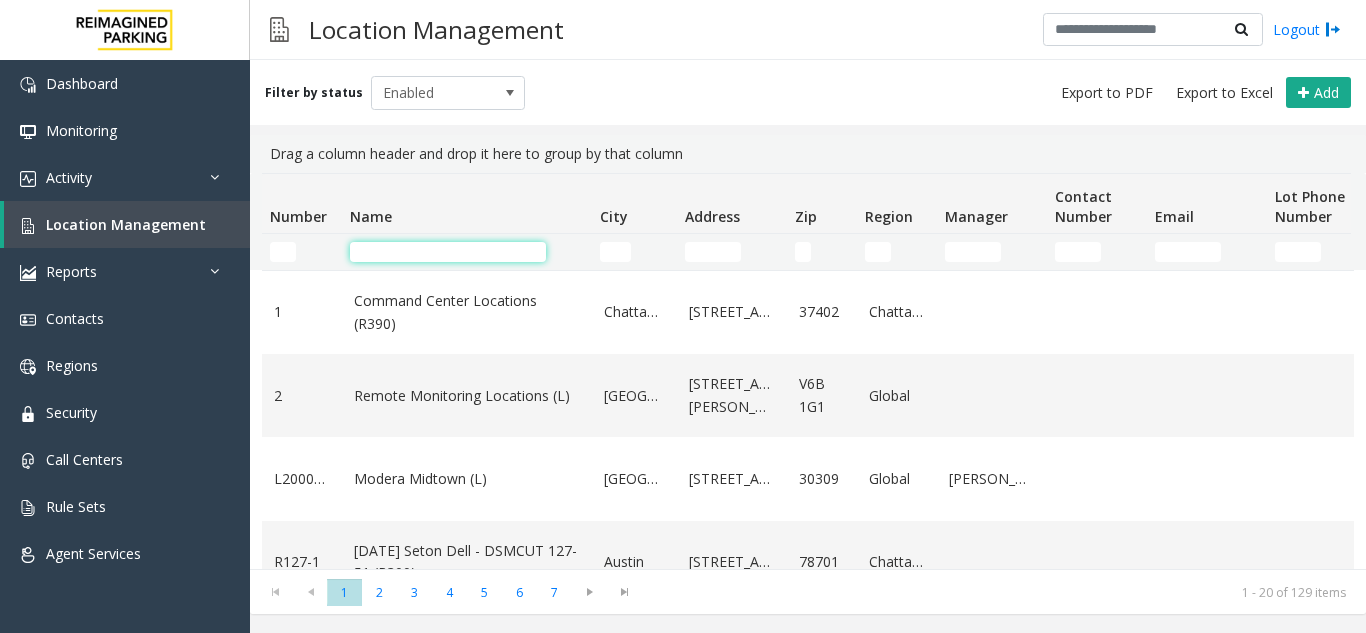 click 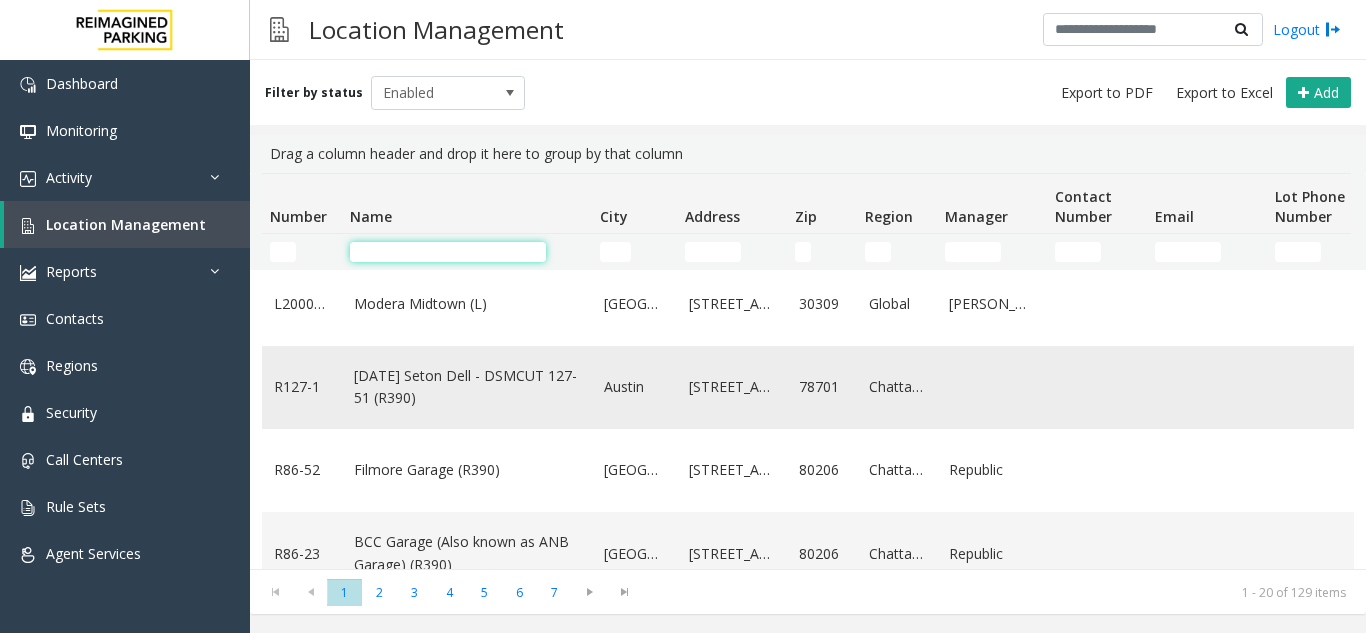 scroll, scrollTop: 200, scrollLeft: 0, axis: vertical 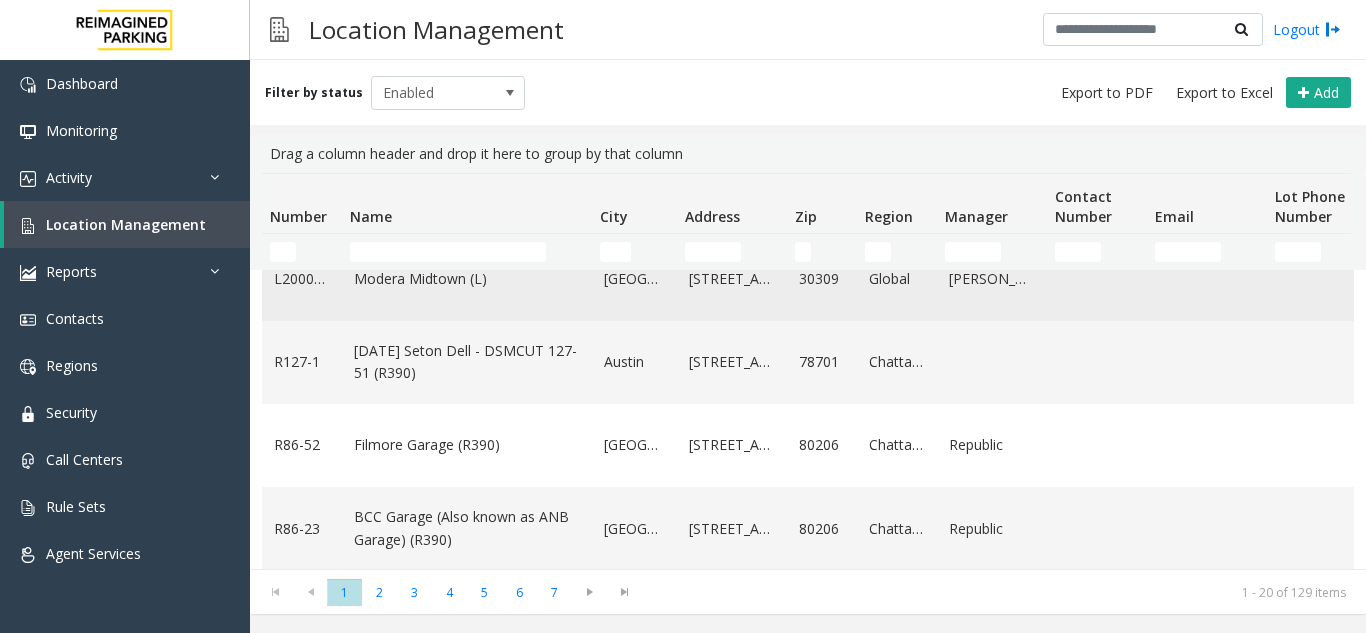 click on "Modera Midtown	(L)" 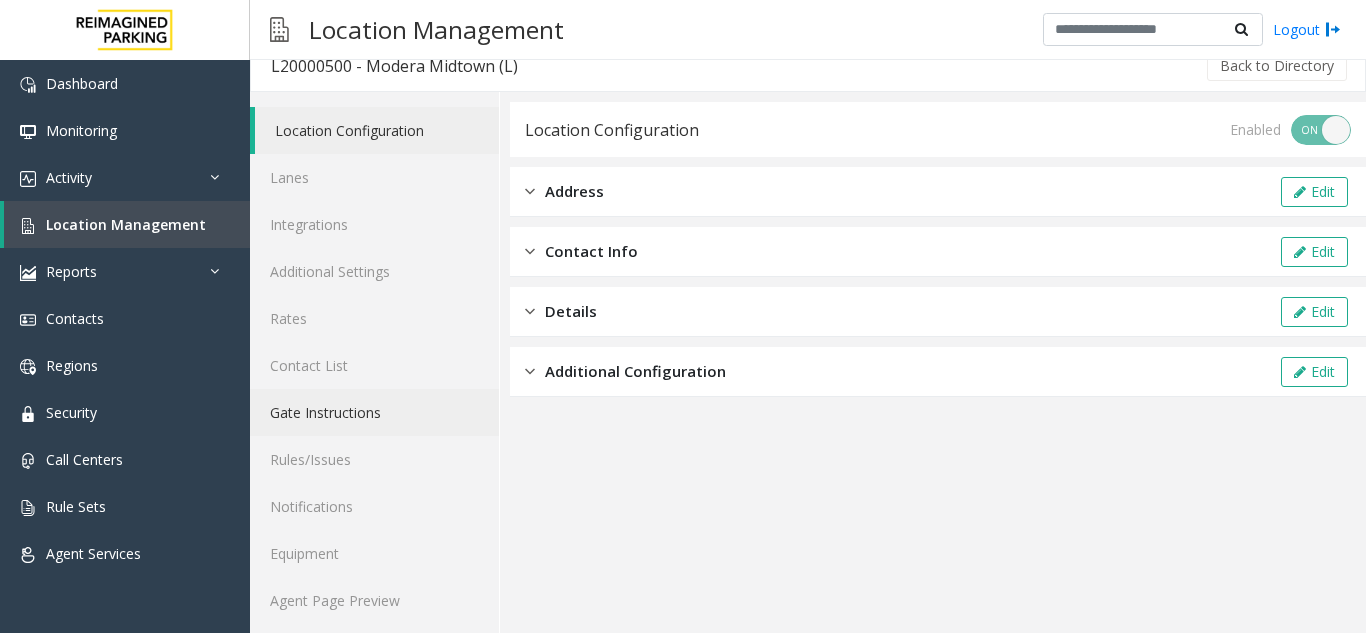 scroll, scrollTop: 26, scrollLeft: 0, axis: vertical 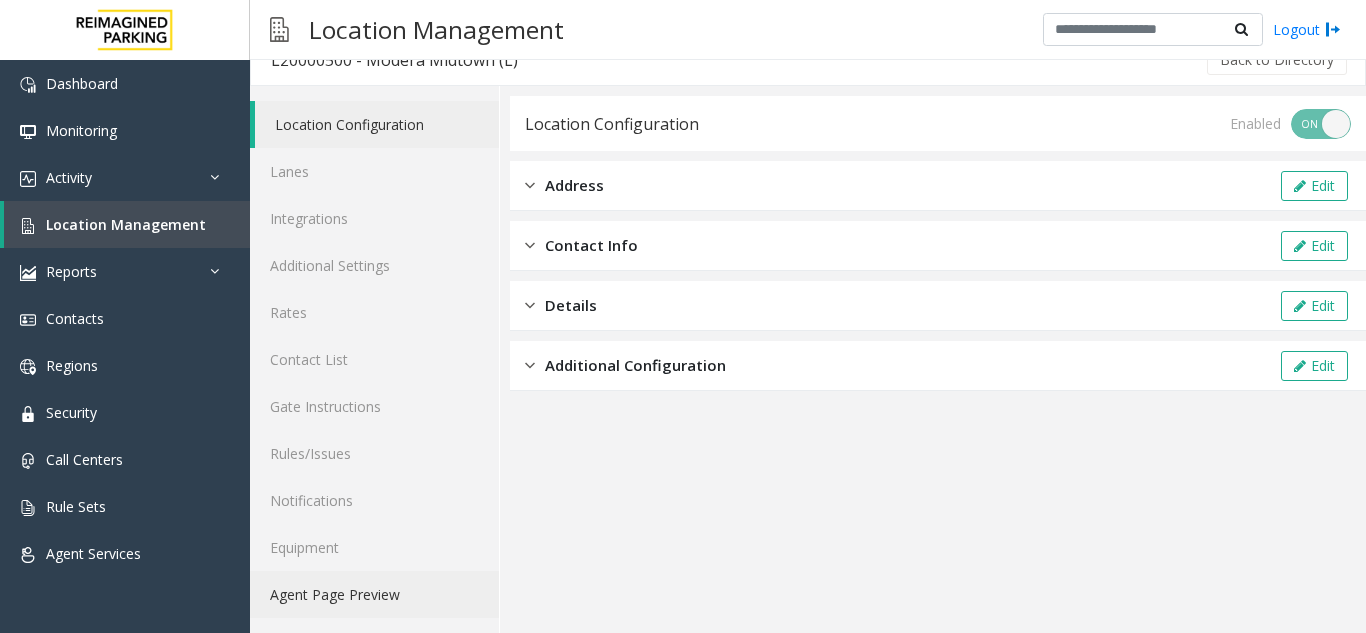click on "Agent Page Preview" 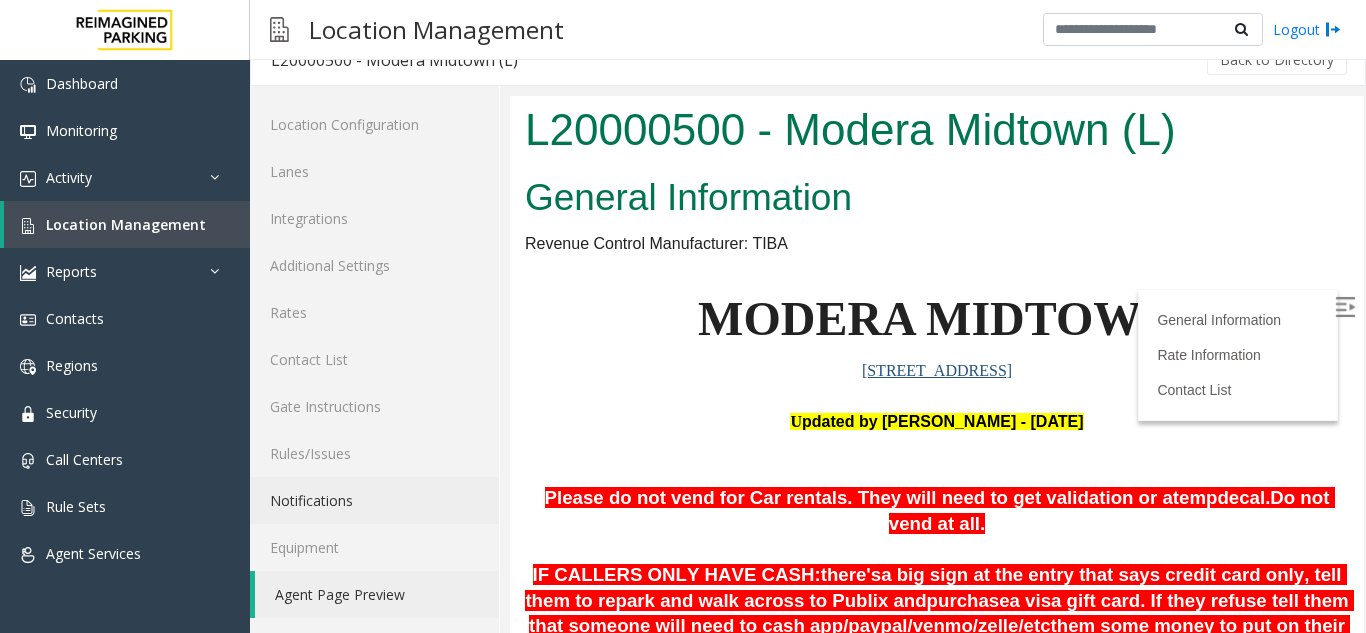 scroll, scrollTop: 400, scrollLeft: 0, axis: vertical 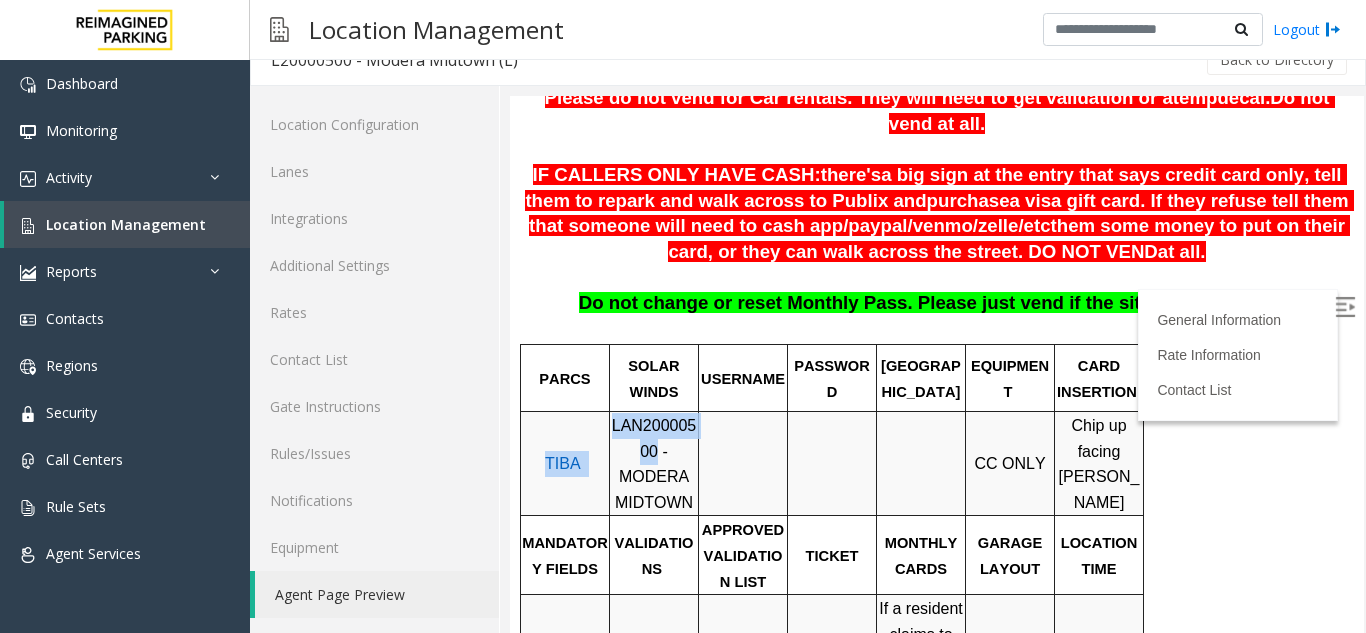 drag, startPoint x: 621, startPoint y: 430, endPoint x: 611, endPoint y: 398, distance: 33.526108 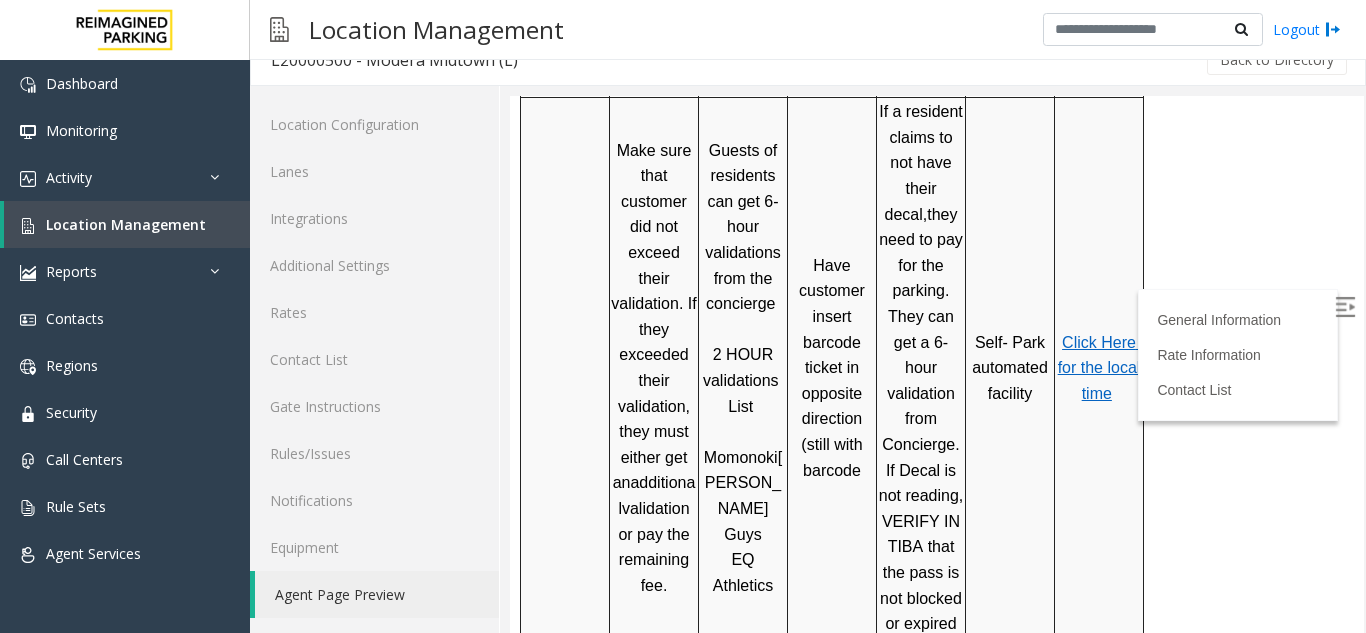 scroll, scrollTop: 900, scrollLeft: 0, axis: vertical 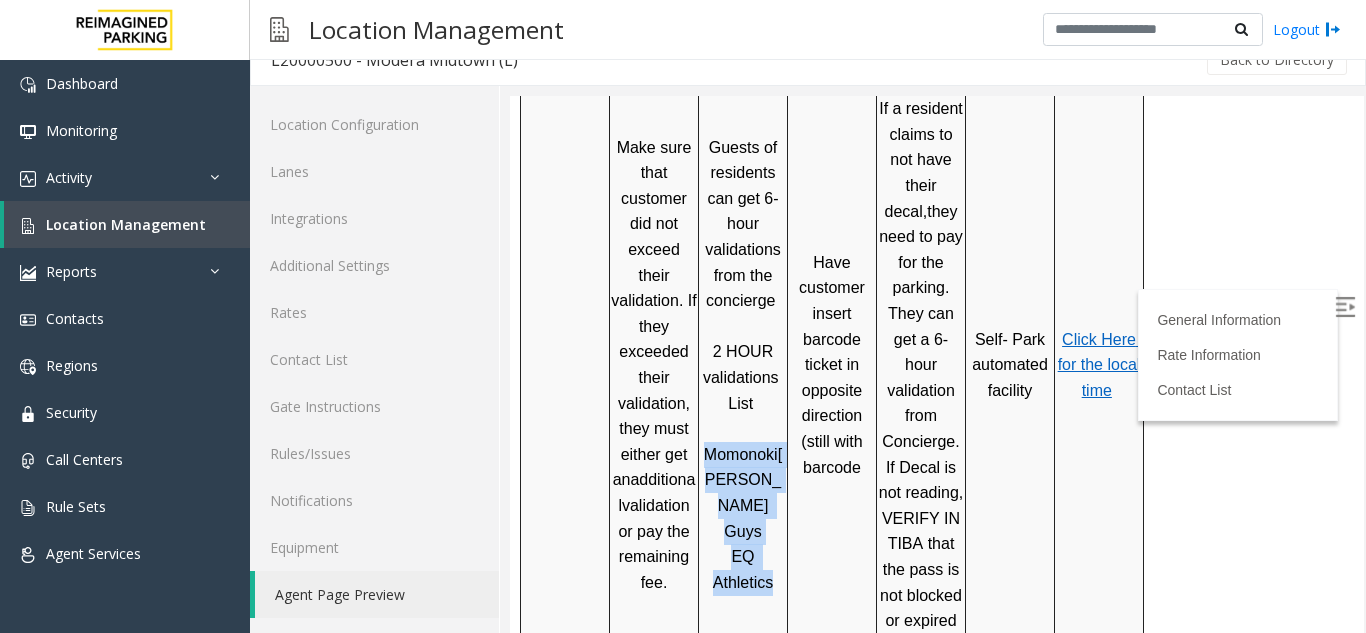 drag, startPoint x: 776, startPoint y: 473, endPoint x: 702, endPoint y: 423, distance: 89.30846 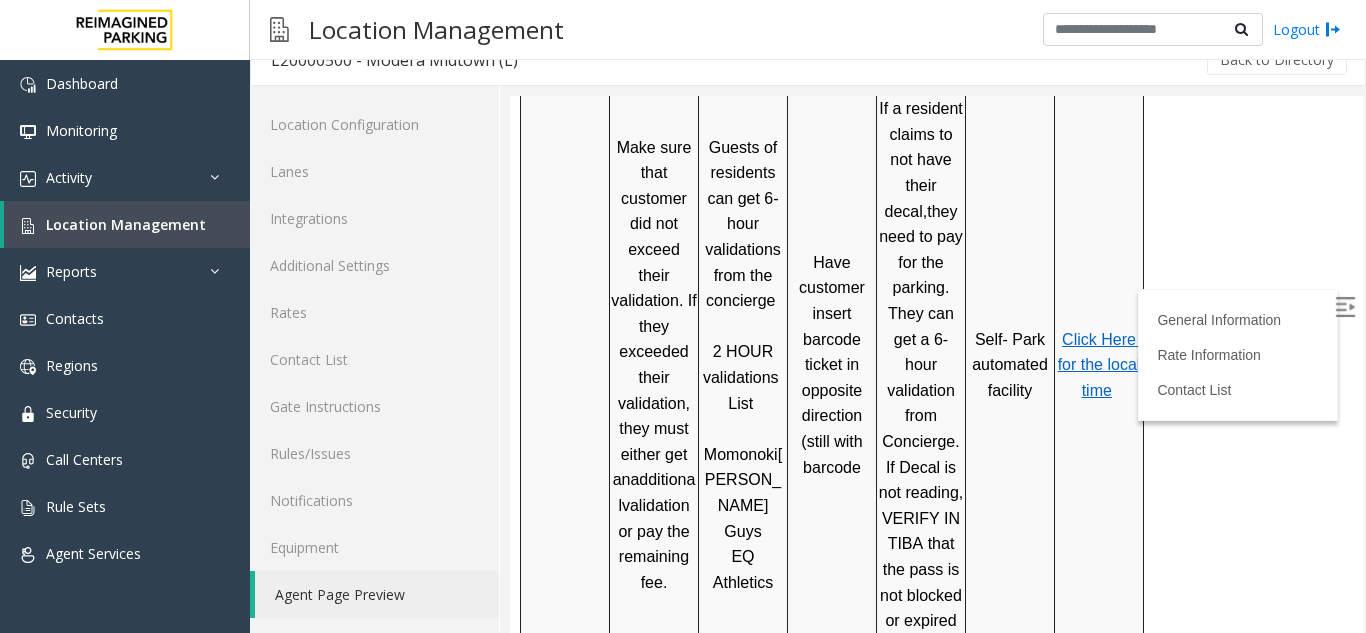 click on "Click Here for the local time" at bounding box center [1101, 365] 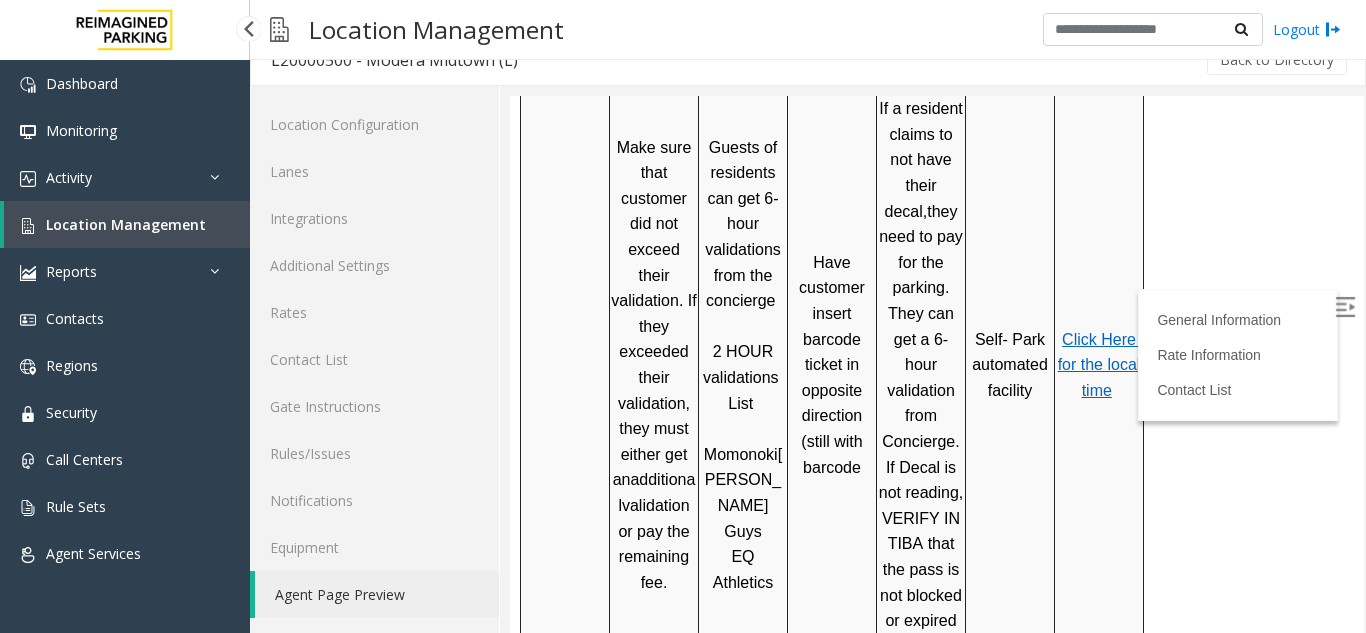 click on "Location Management" at bounding box center (126, 224) 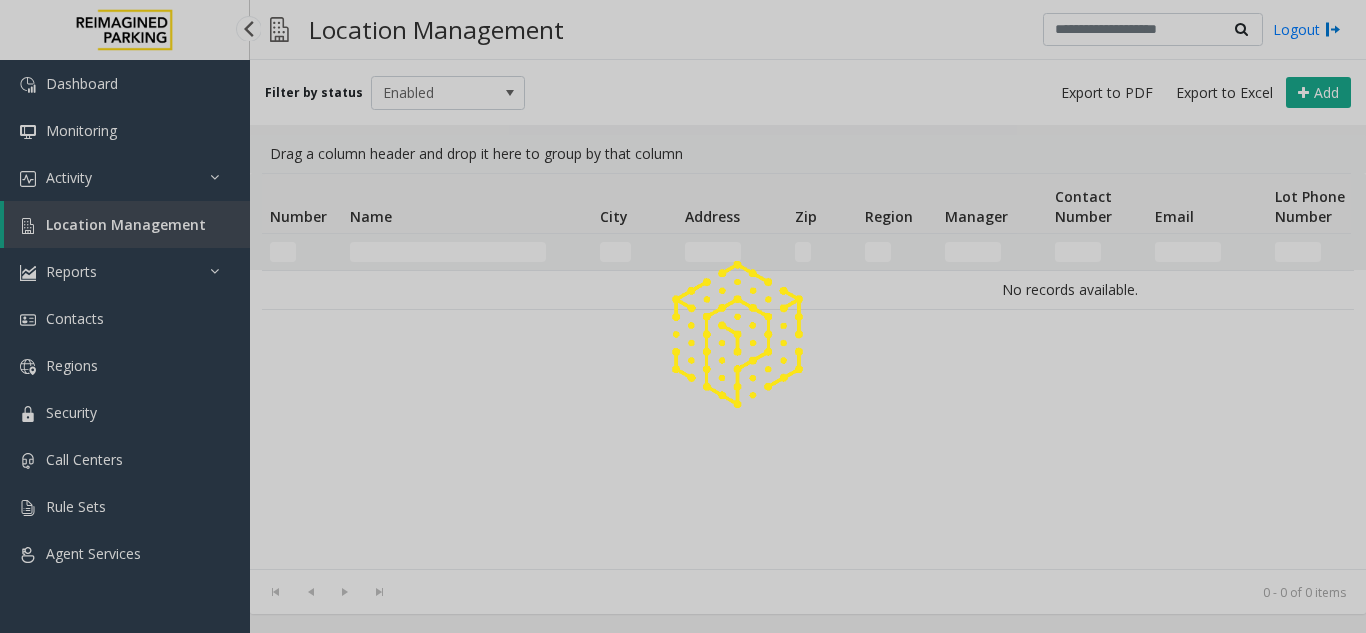 scroll, scrollTop: 0, scrollLeft: 0, axis: both 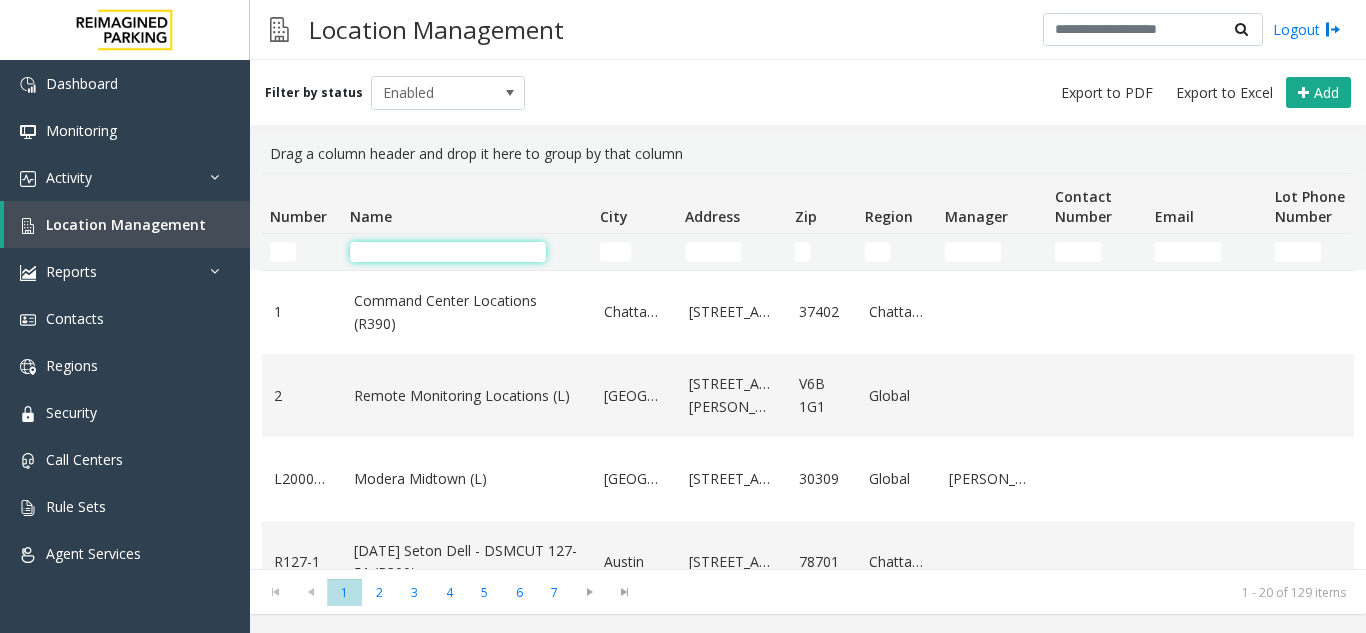 click 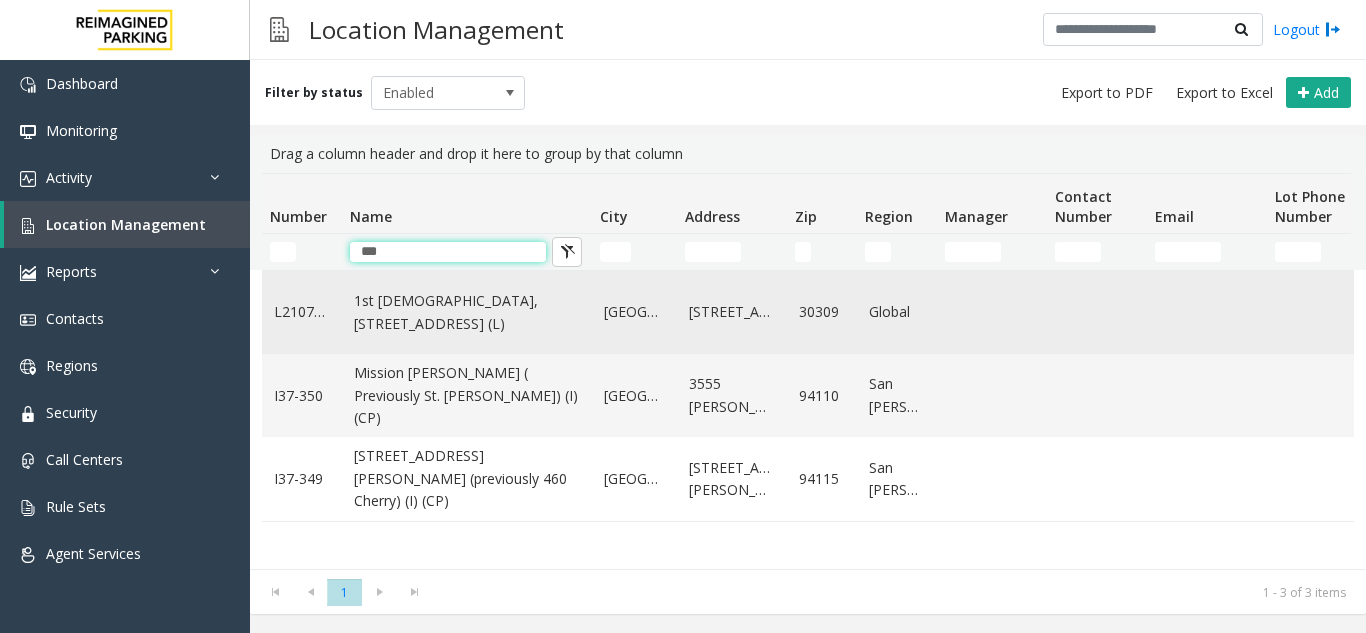 type on "***" 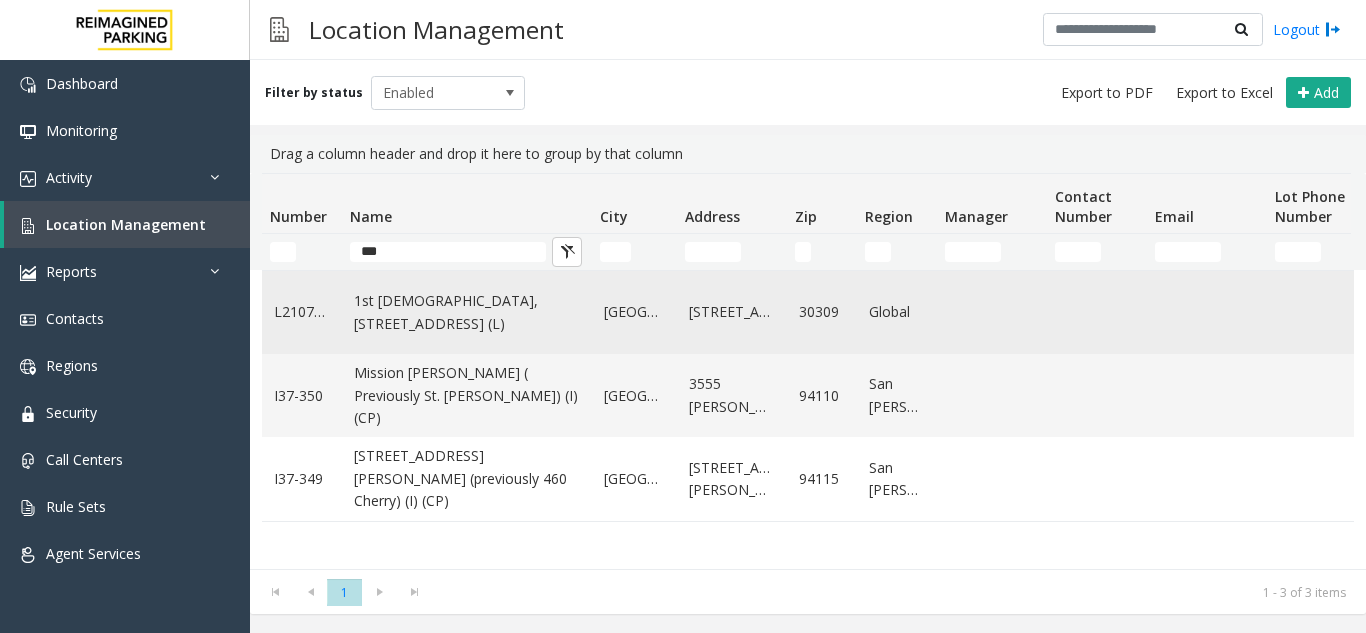 click on "1st [DEMOGRAPHIC_DATA], [STREET_ADDRESS] (L)" 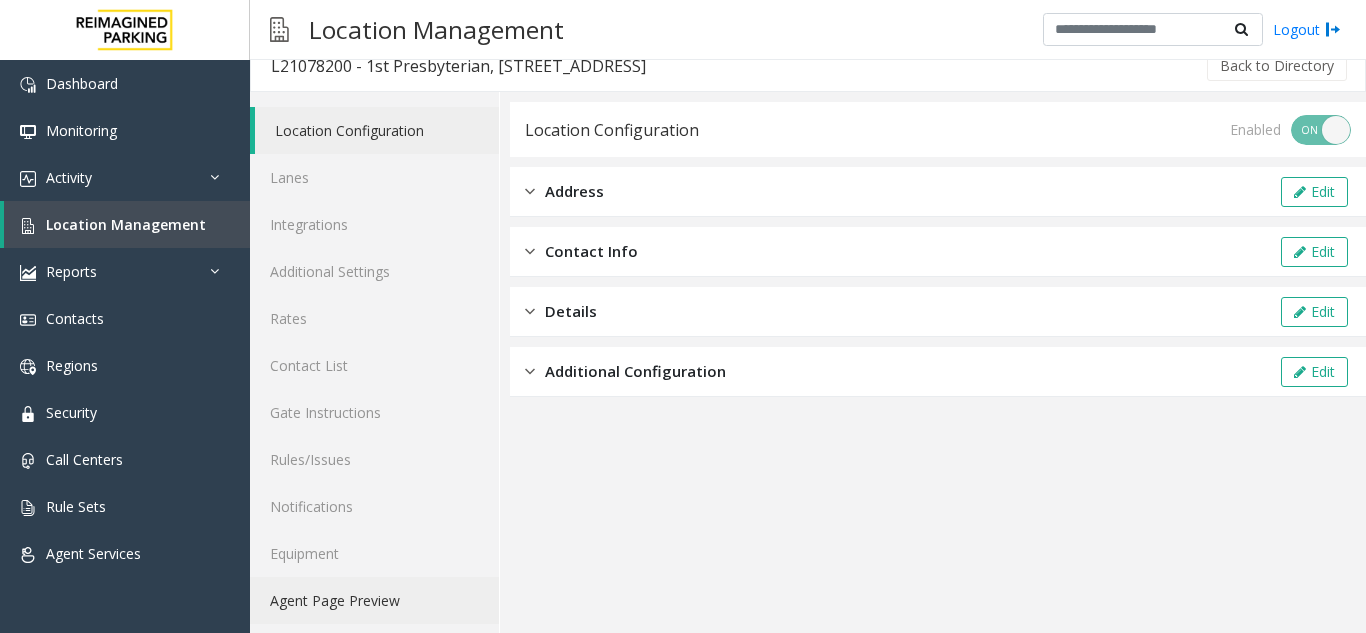 scroll, scrollTop: 26, scrollLeft: 0, axis: vertical 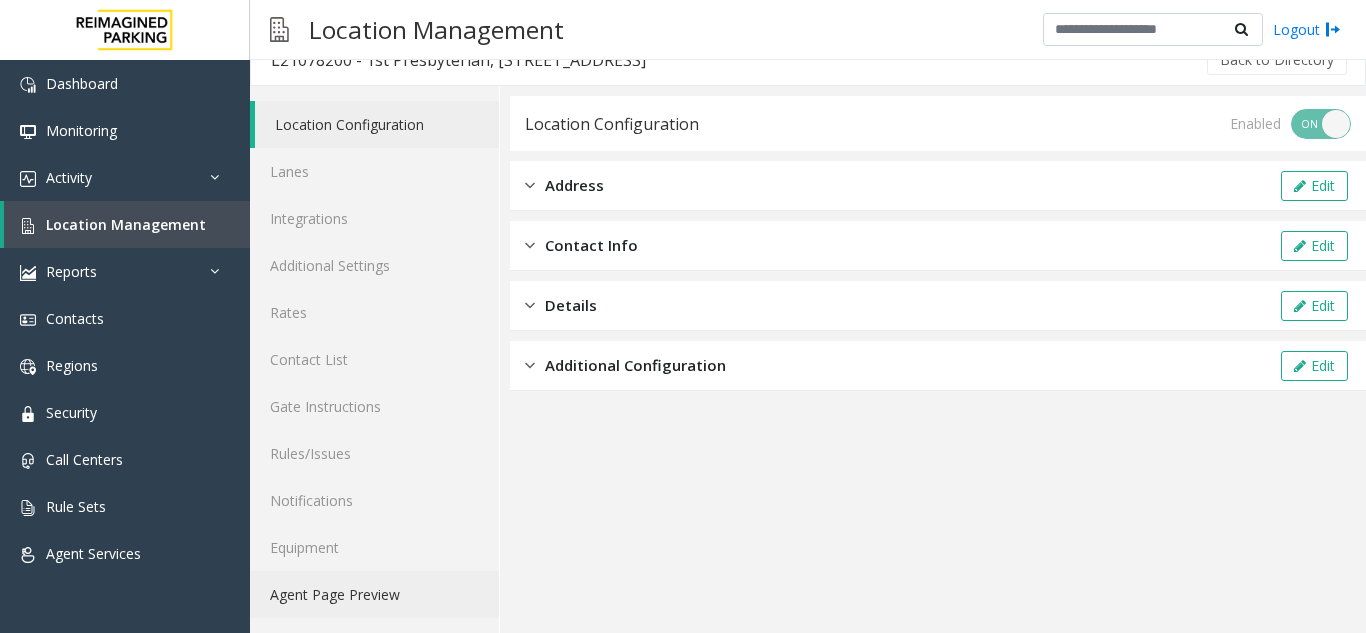 click on "Agent Page Preview" 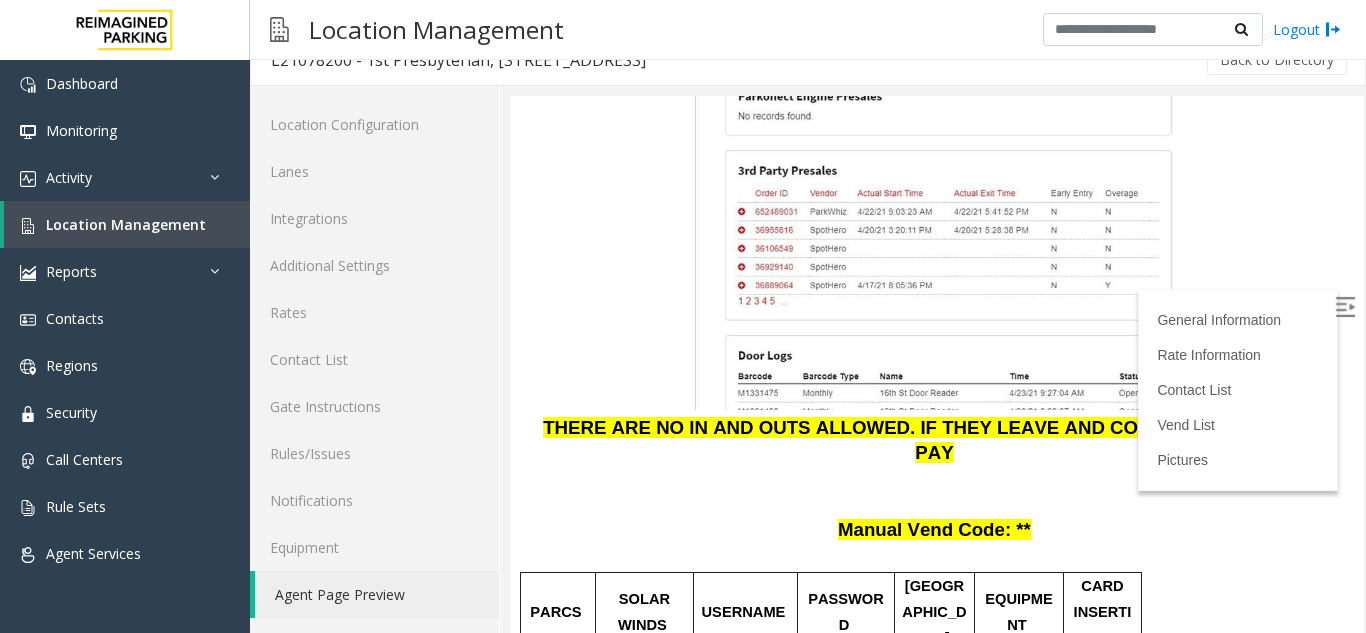 scroll, scrollTop: 2500, scrollLeft: 0, axis: vertical 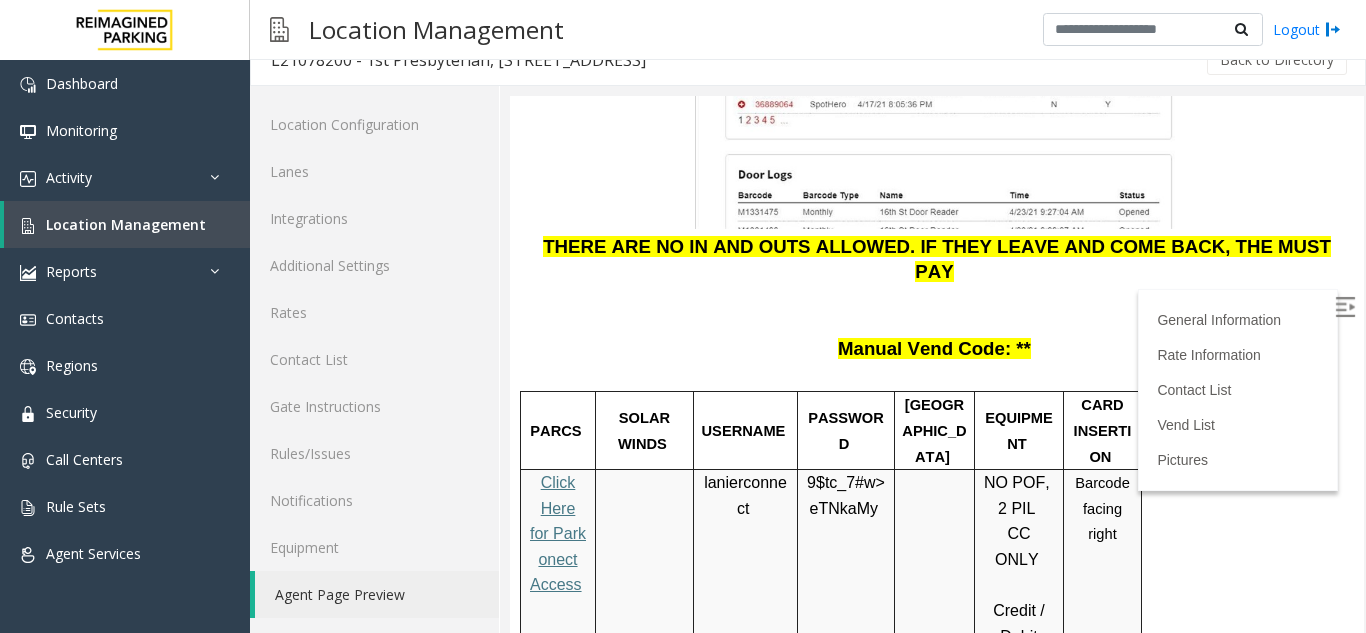 click on "Click Here for Parkonect Access" at bounding box center [558, 533] 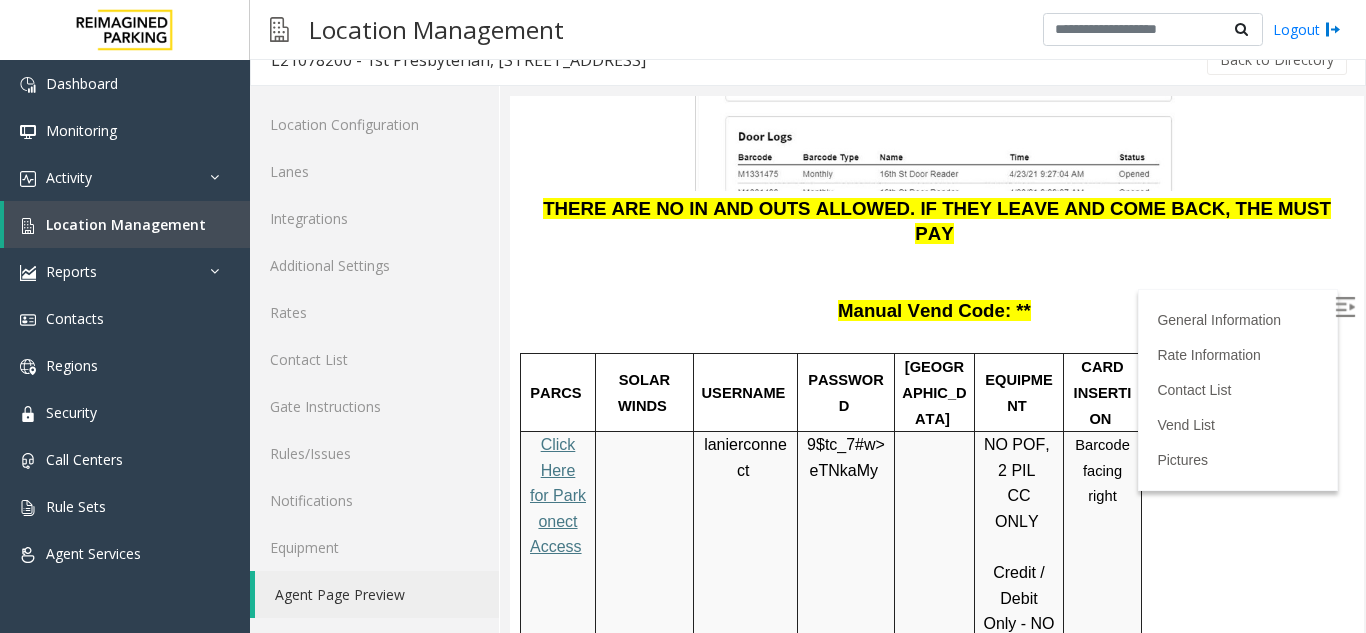 scroll, scrollTop: 2600, scrollLeft: 0, axis: vertical 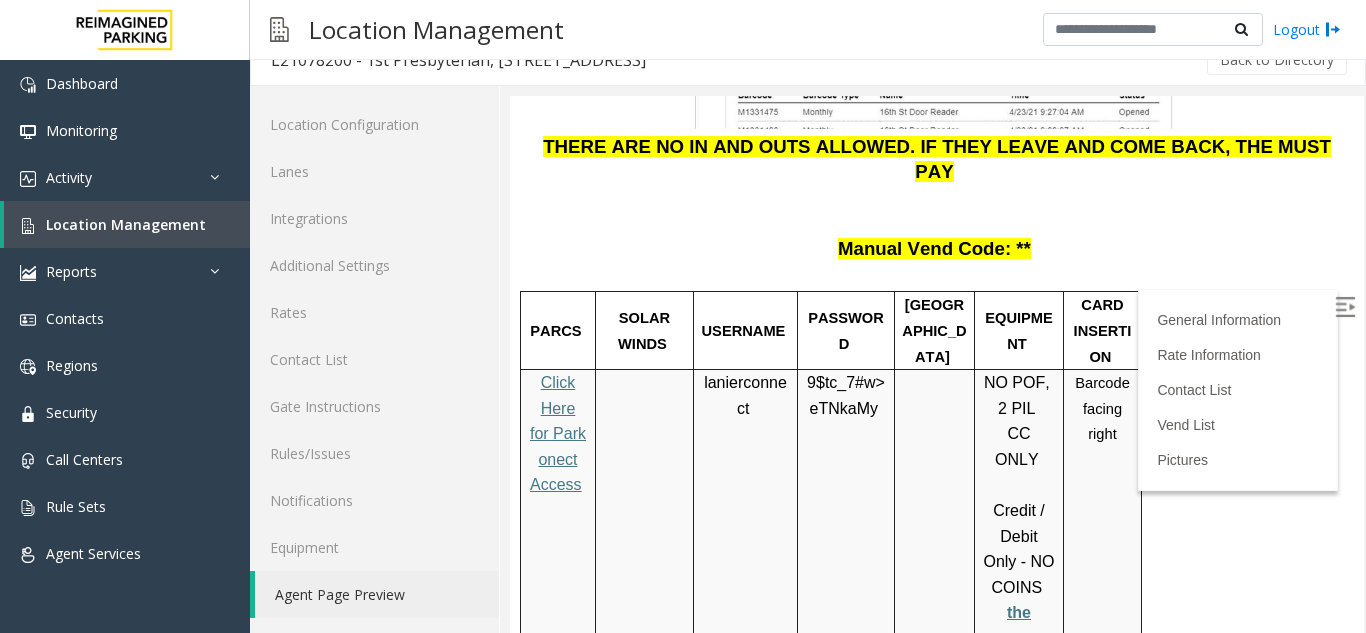 click on "Agent Page Preview" 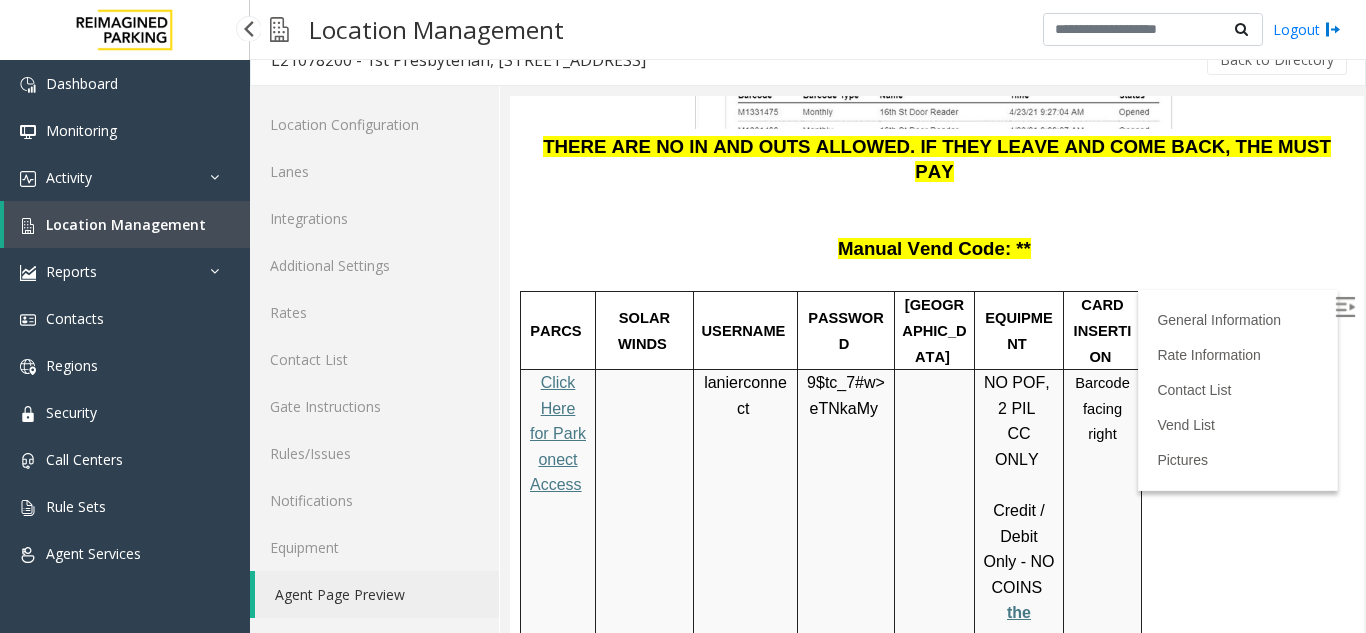 click on "Location Management" at bounding box center [126, 224] 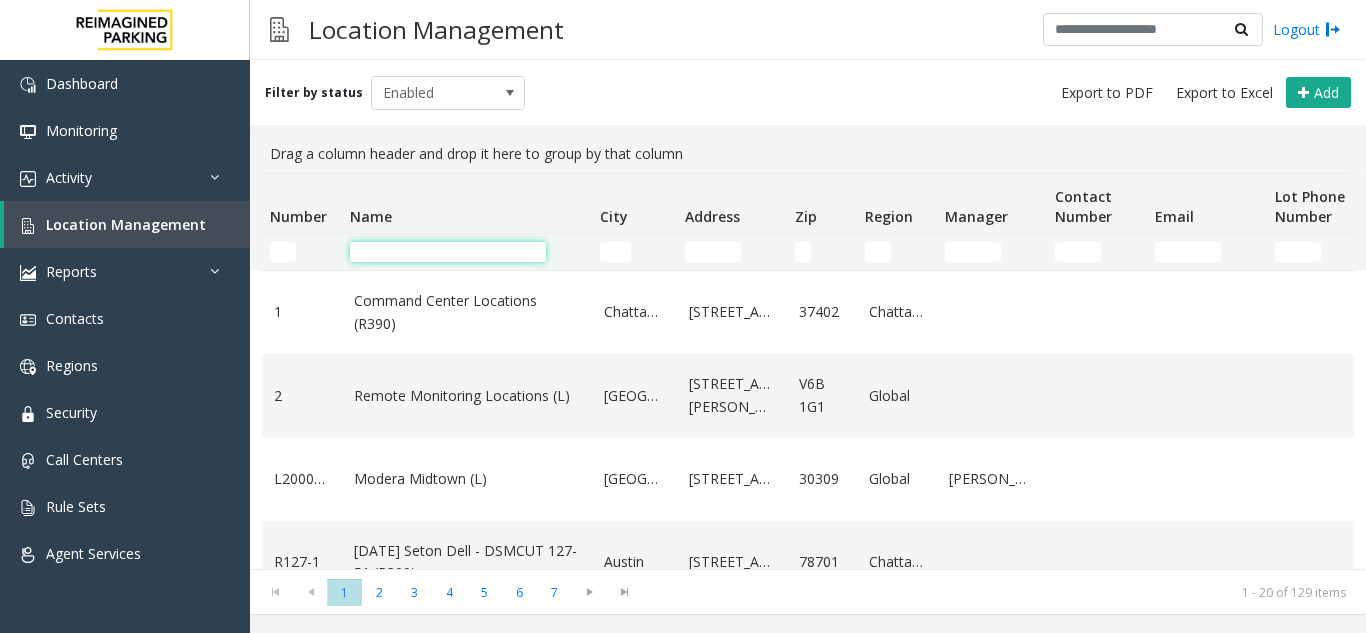 click 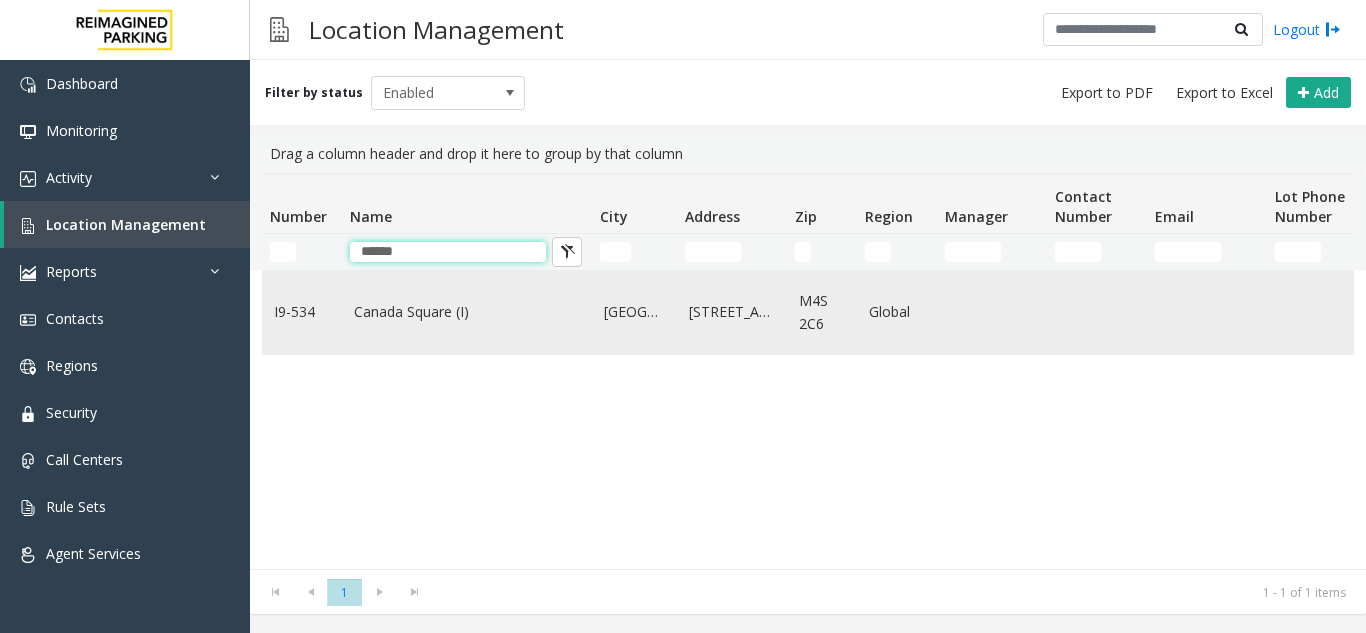 type on "******" 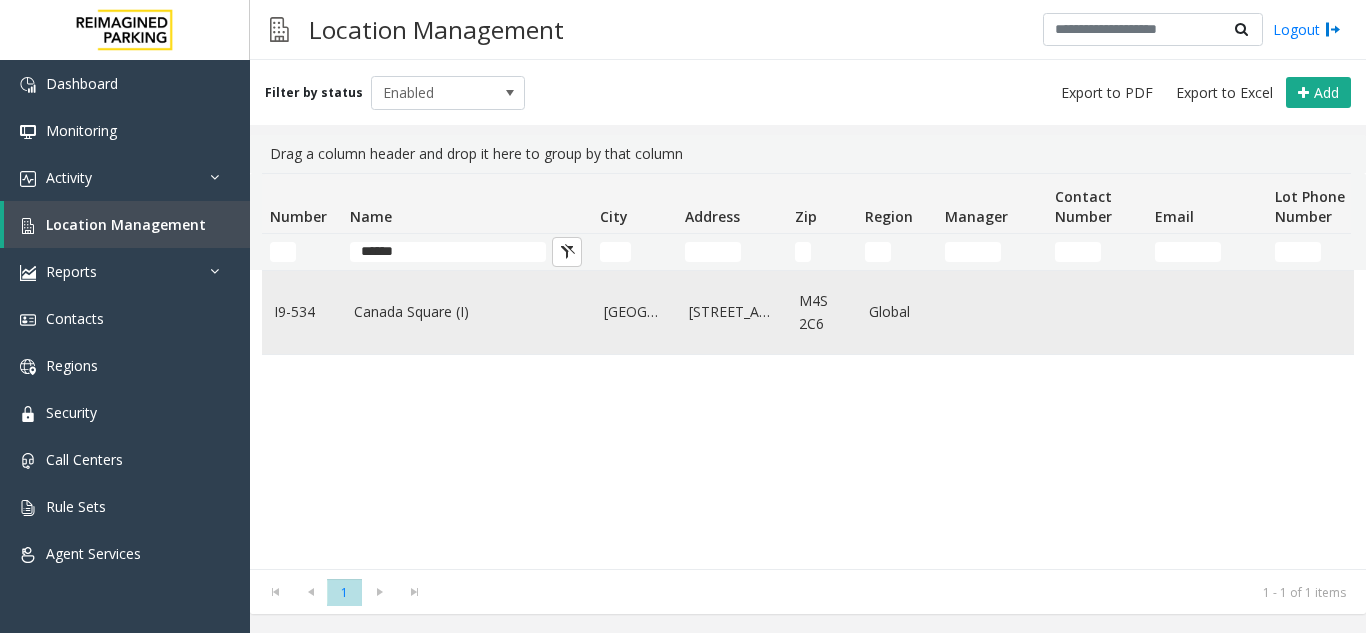 click on "Canada Square (I)" 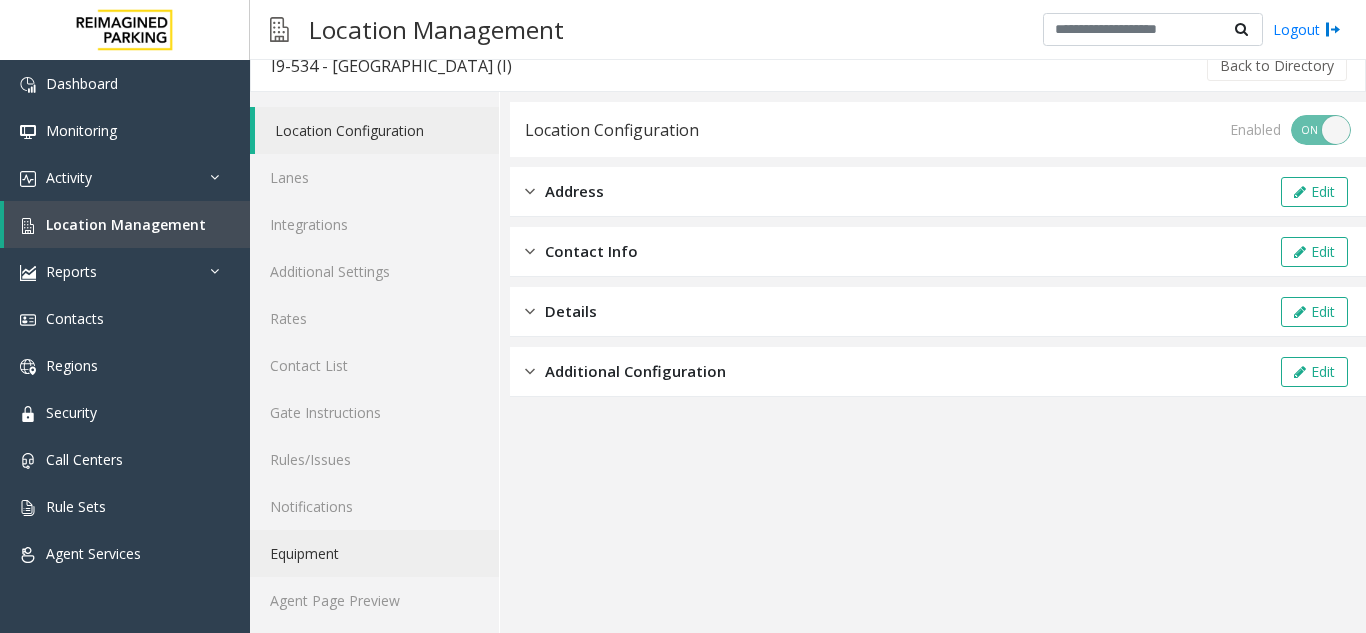 scroll, scrollTop: 26, scrollLeft: 0, axis: vertical 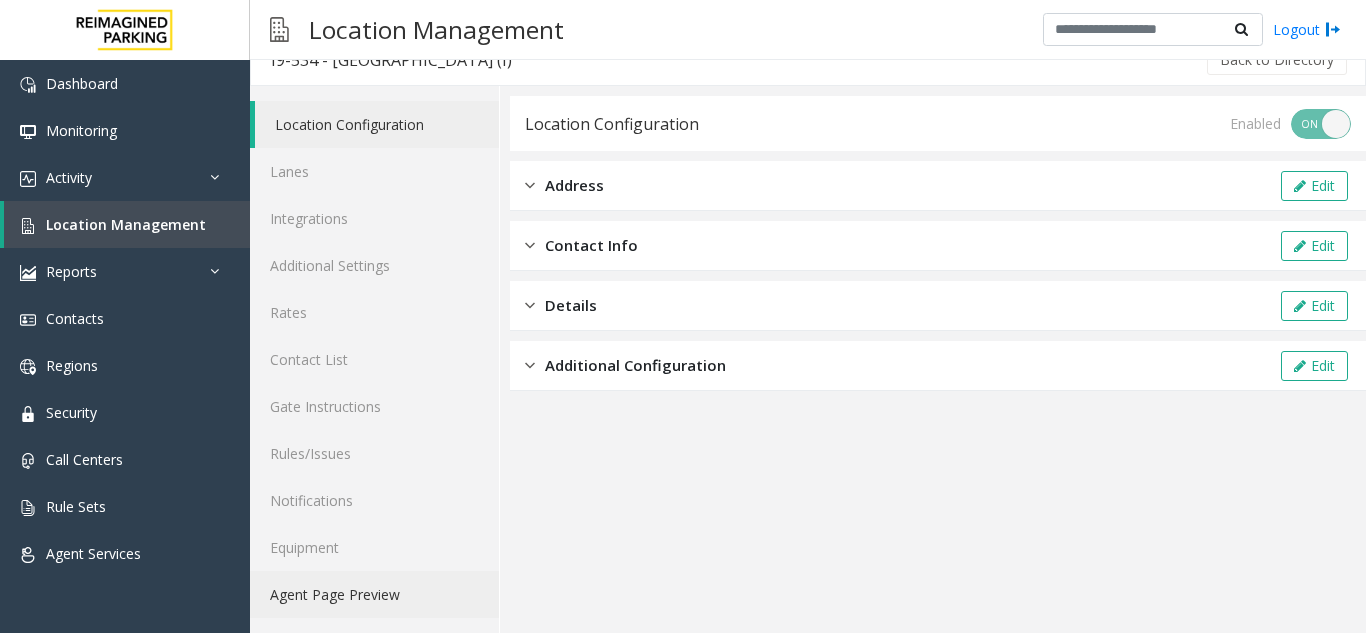 click on "Agent Page Preview" 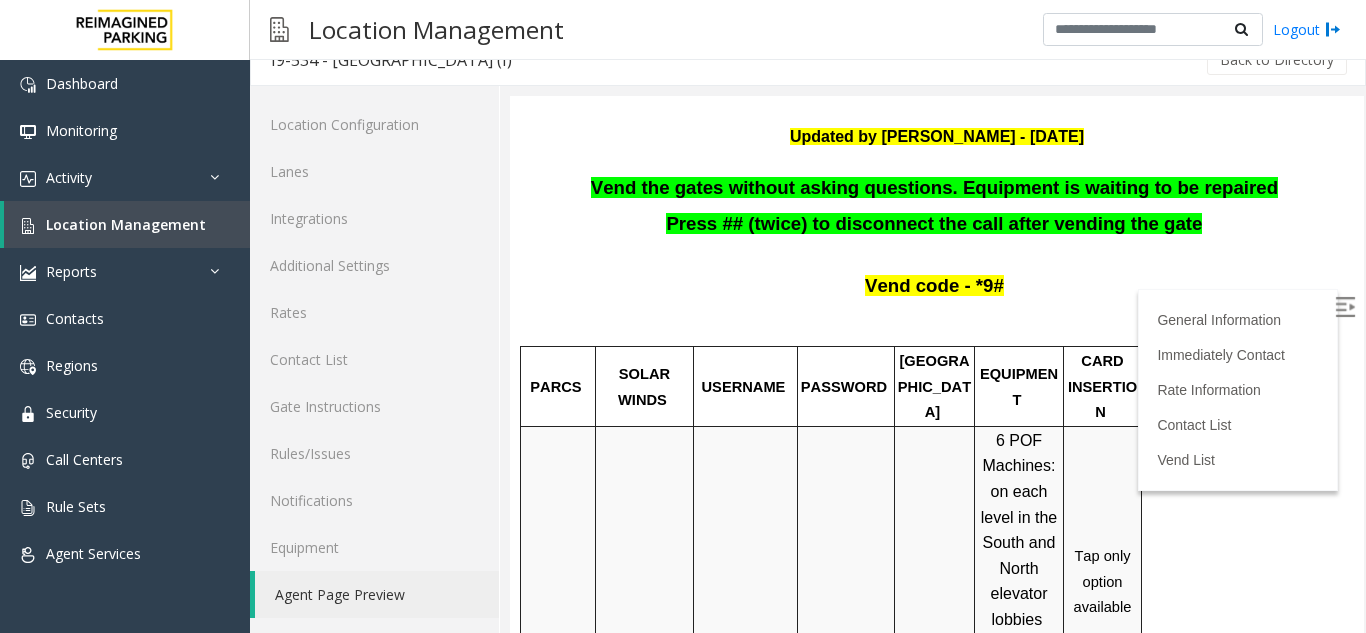 scroll, scrollTop: 200, scrollLeft: 0, axis: vertical 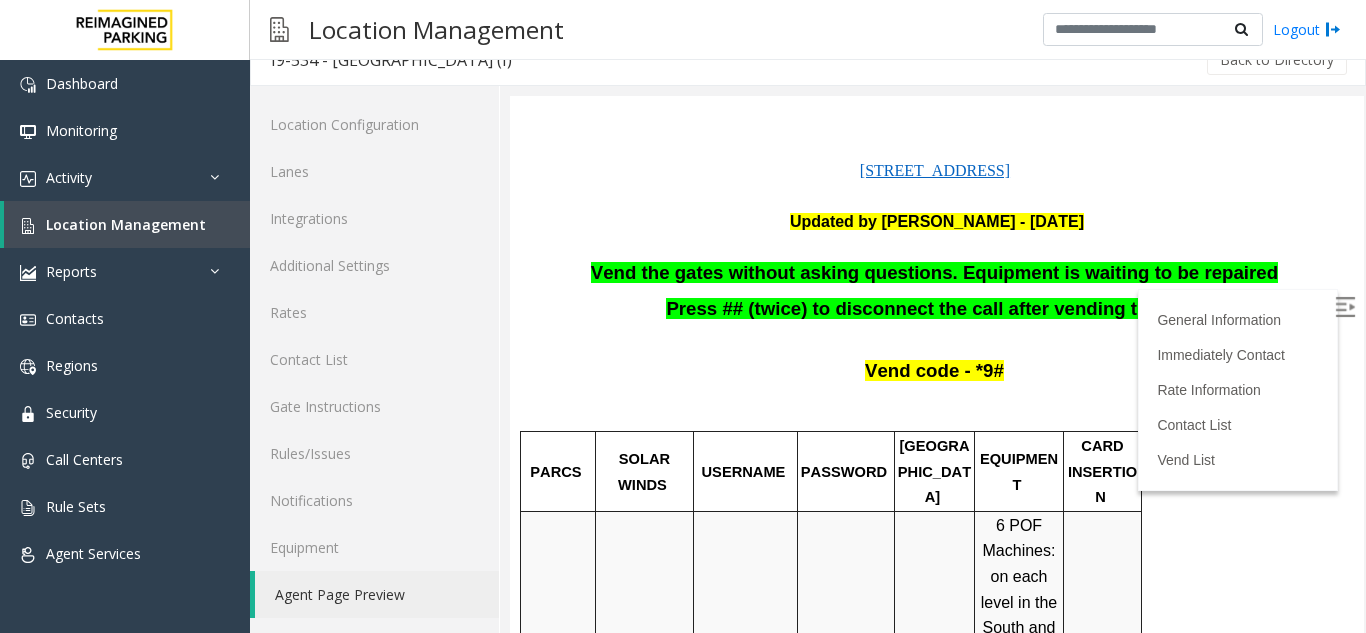 click at bounding box center (1345, 307) 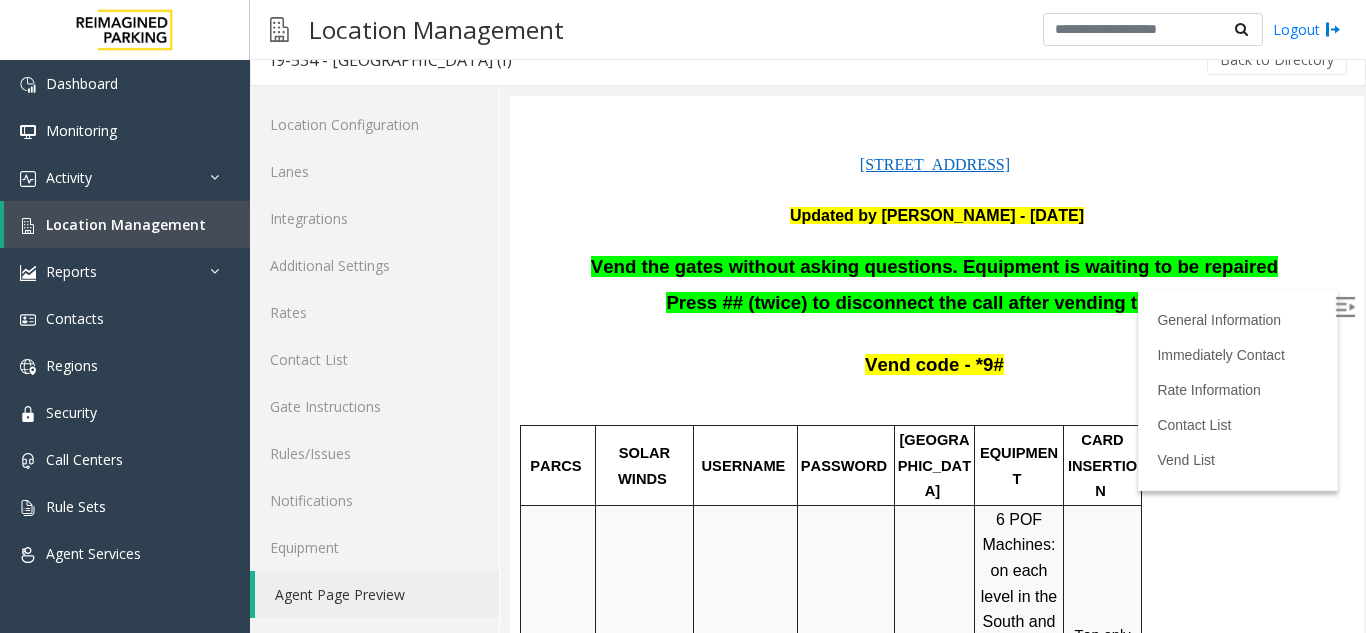 scroll, scrollTop: 200, scrollLeft: 0, axis: vertical 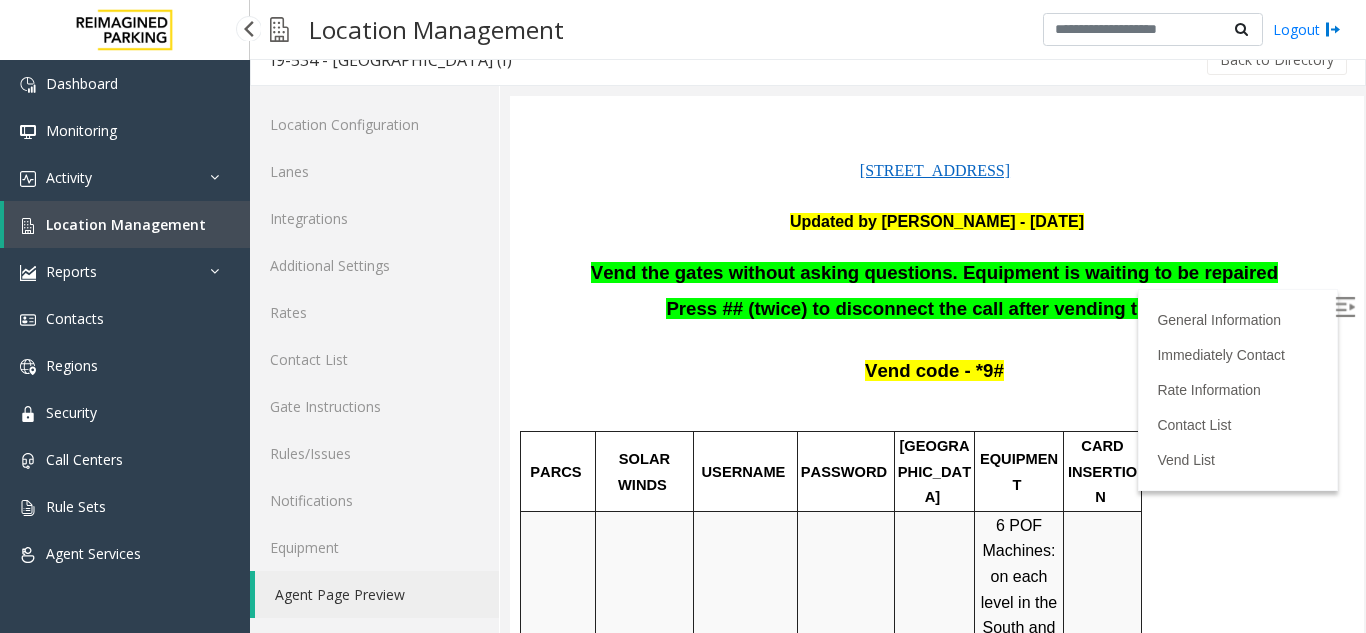click on "Location Management" at bounding box center [126, 224] 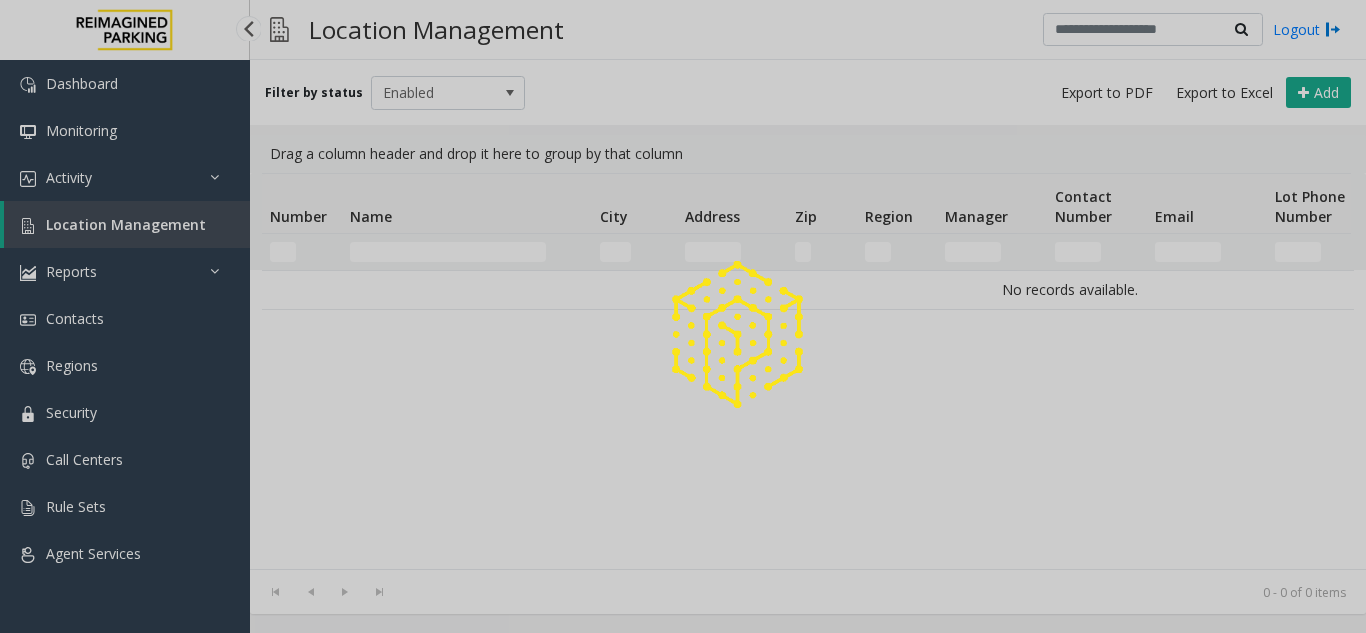 scroll, scrollTop: 0, scrollLeft: 0, axis: both 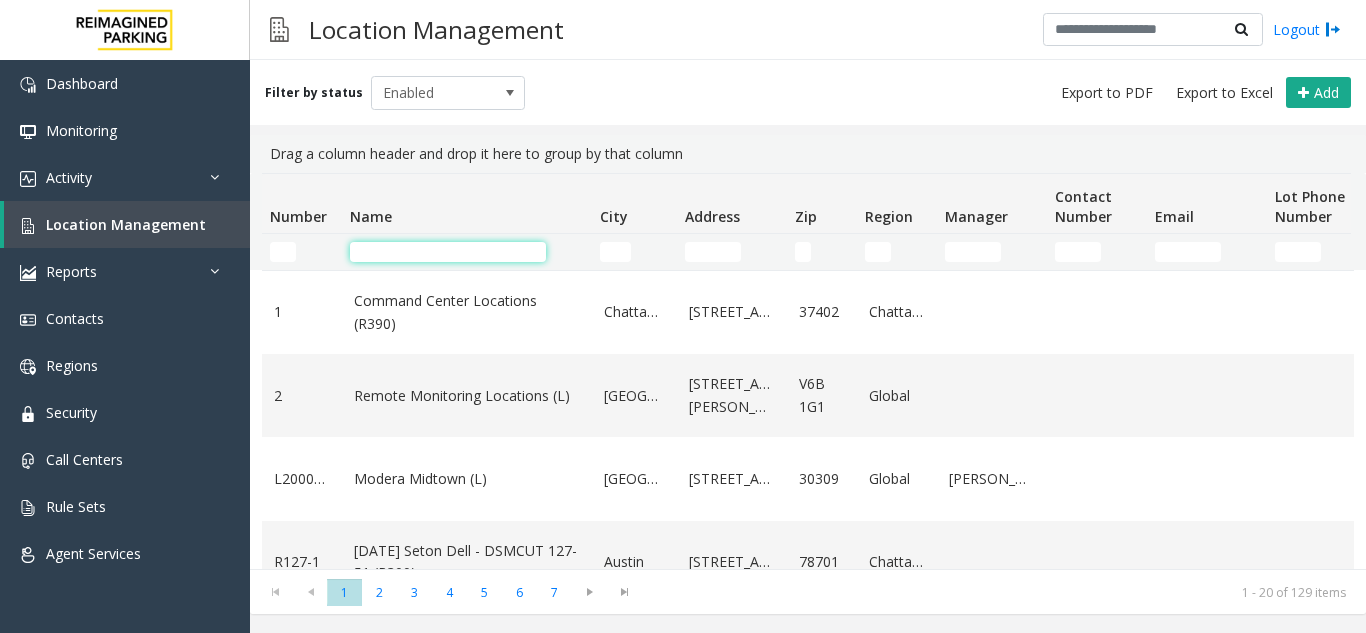 click 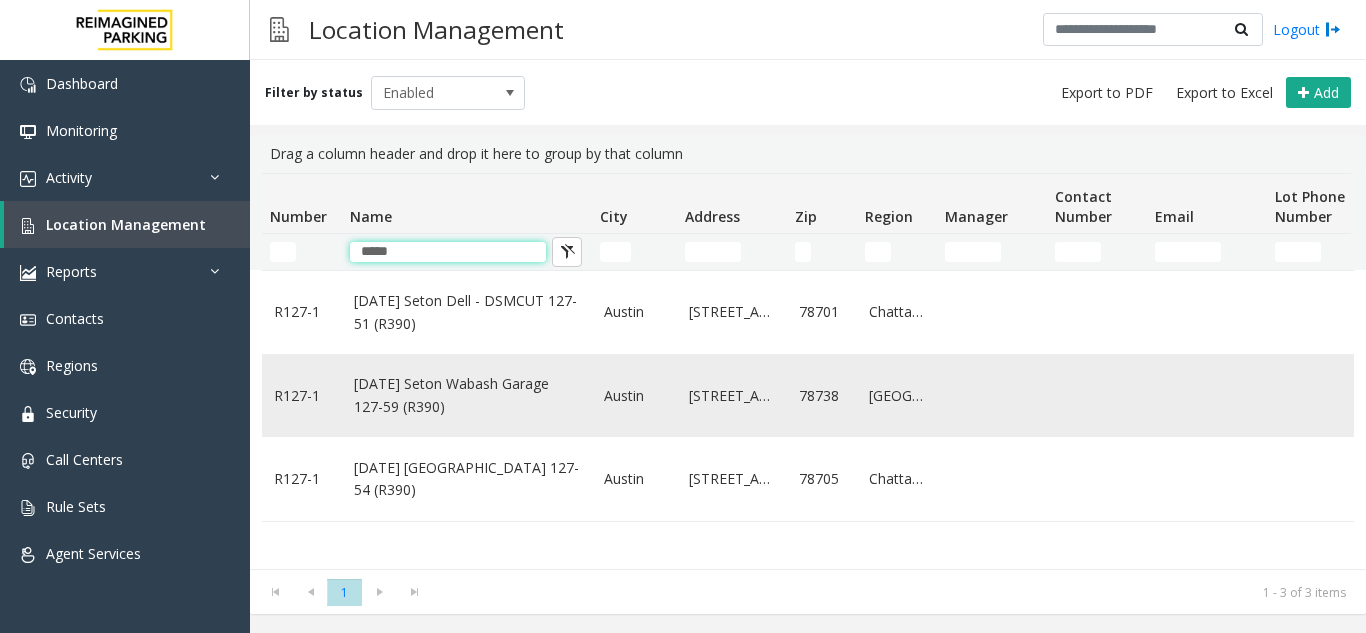 type on "*****" 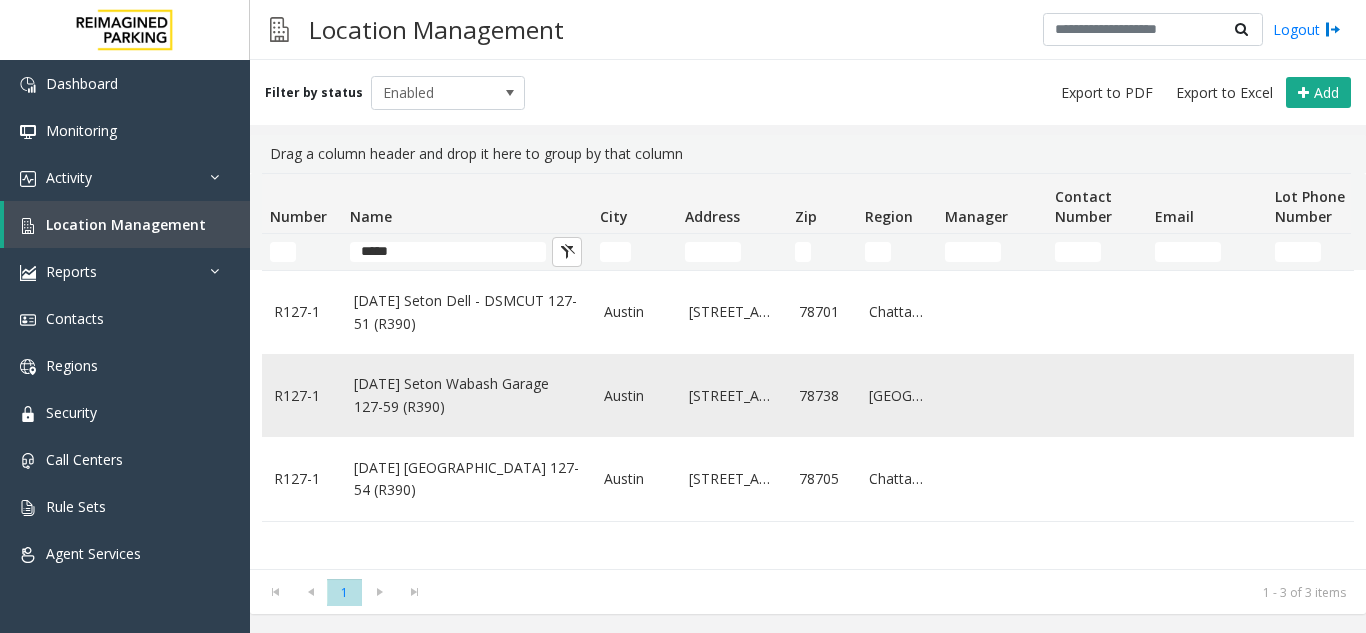 click on "[DATE] Seton Wabash Garage 127-59 (R390)" 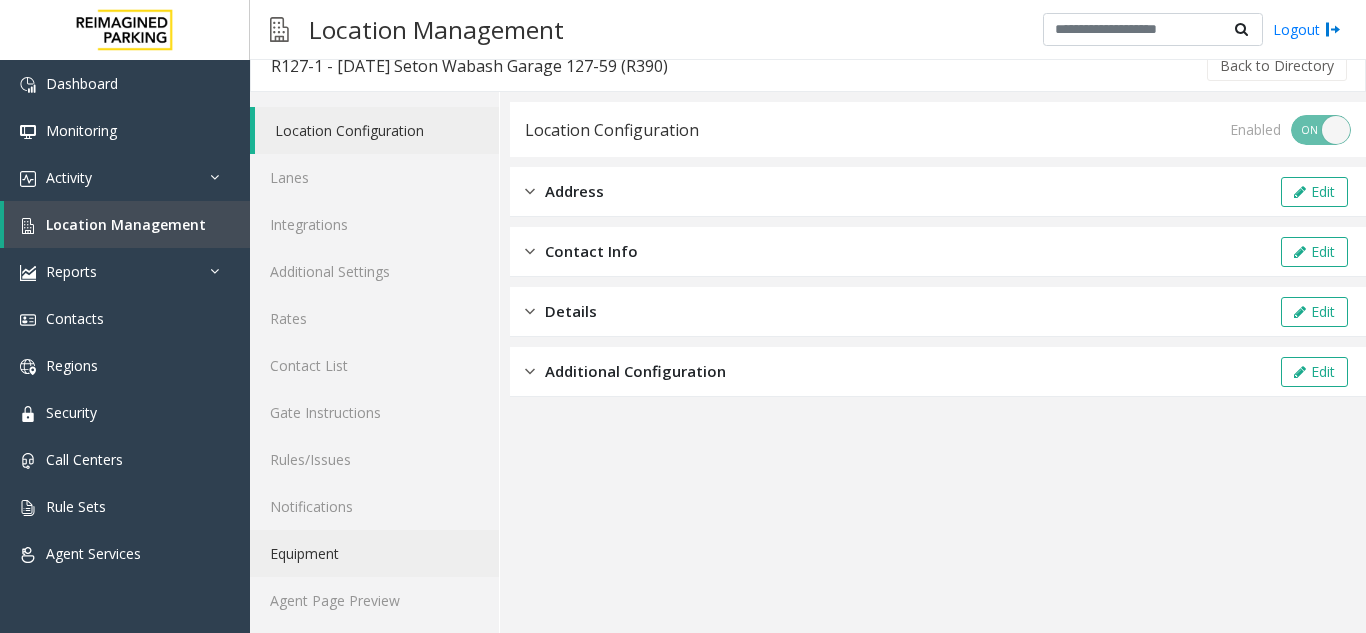 scroll, scrollTop: 26, scrollLeft: 0, axis: vertical 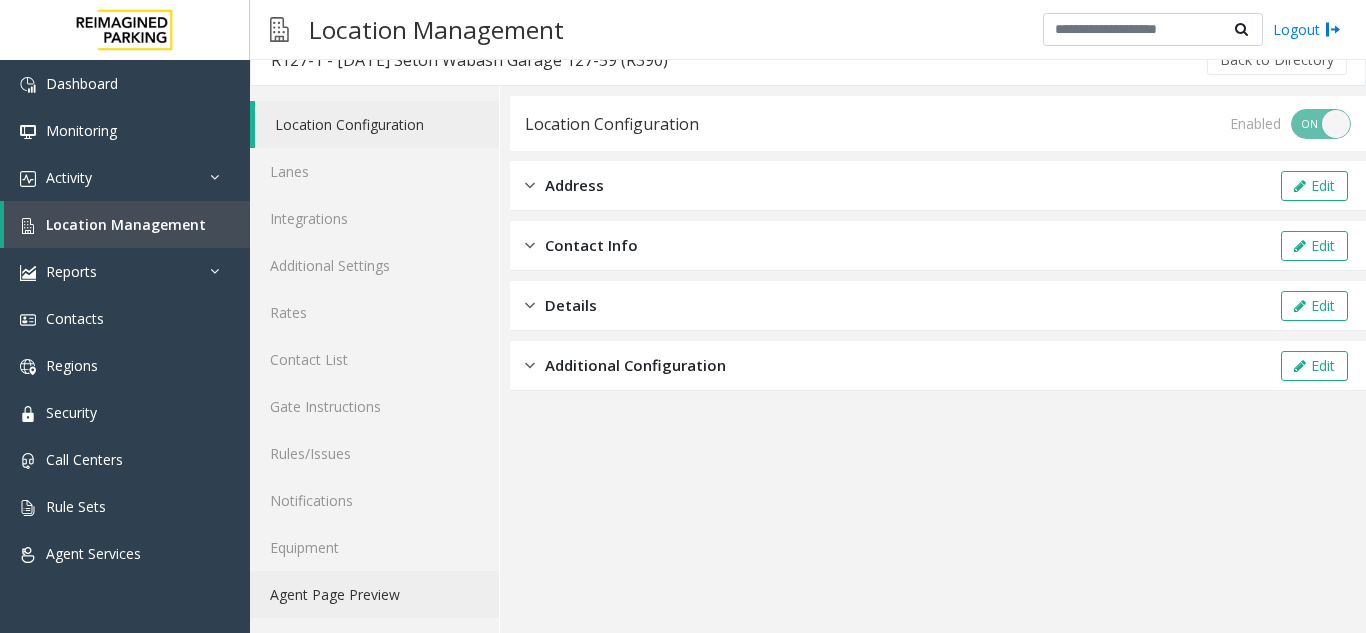 click on "Agent Page Preview" 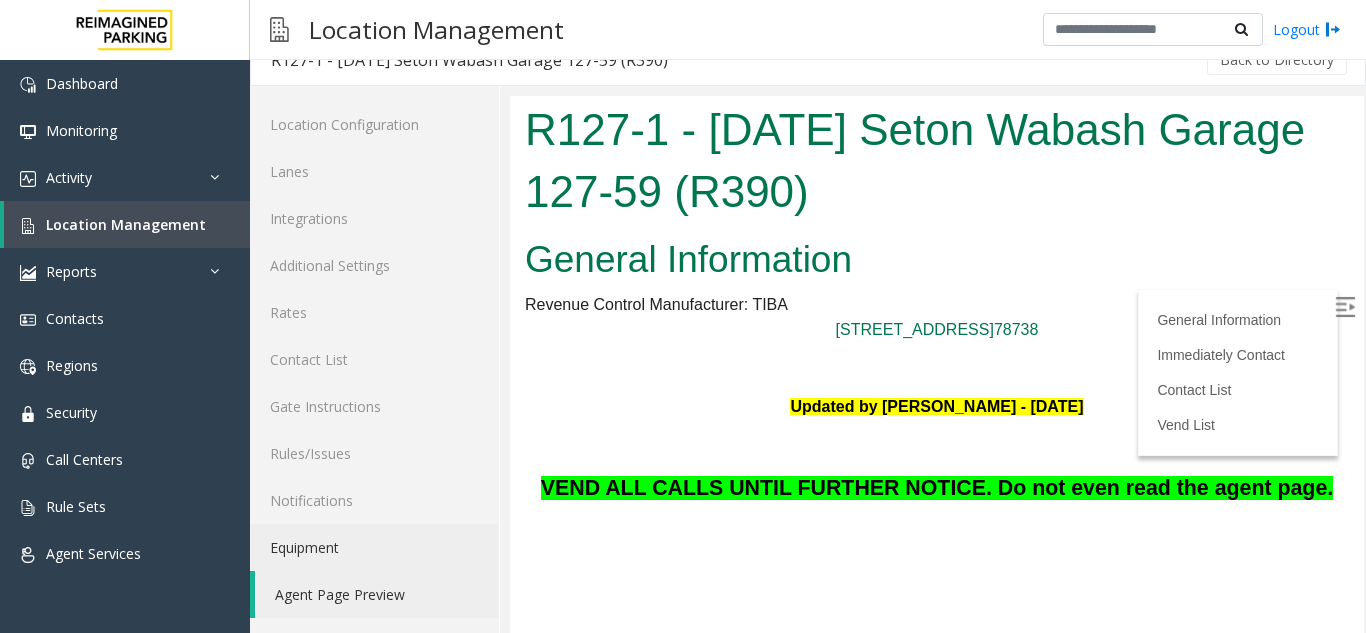 scroll, scrollTop: 200, scrollLeft: 0, axis: vertical 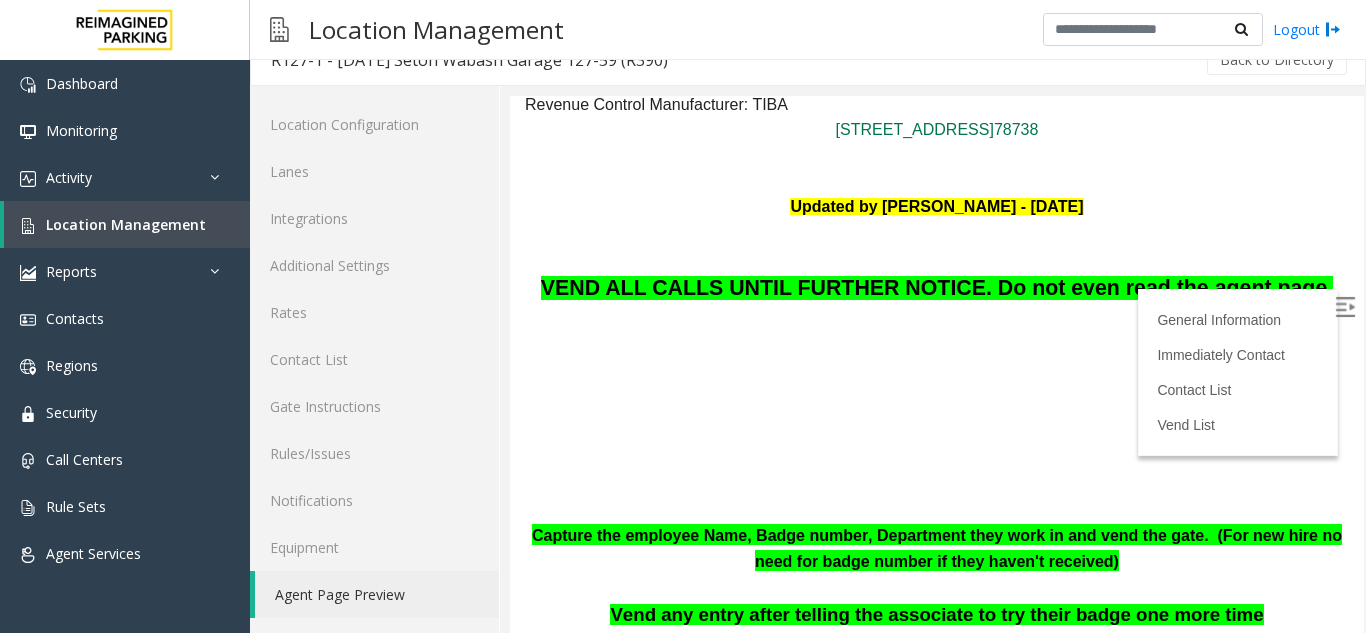 click at bounding box center [1347, 310] 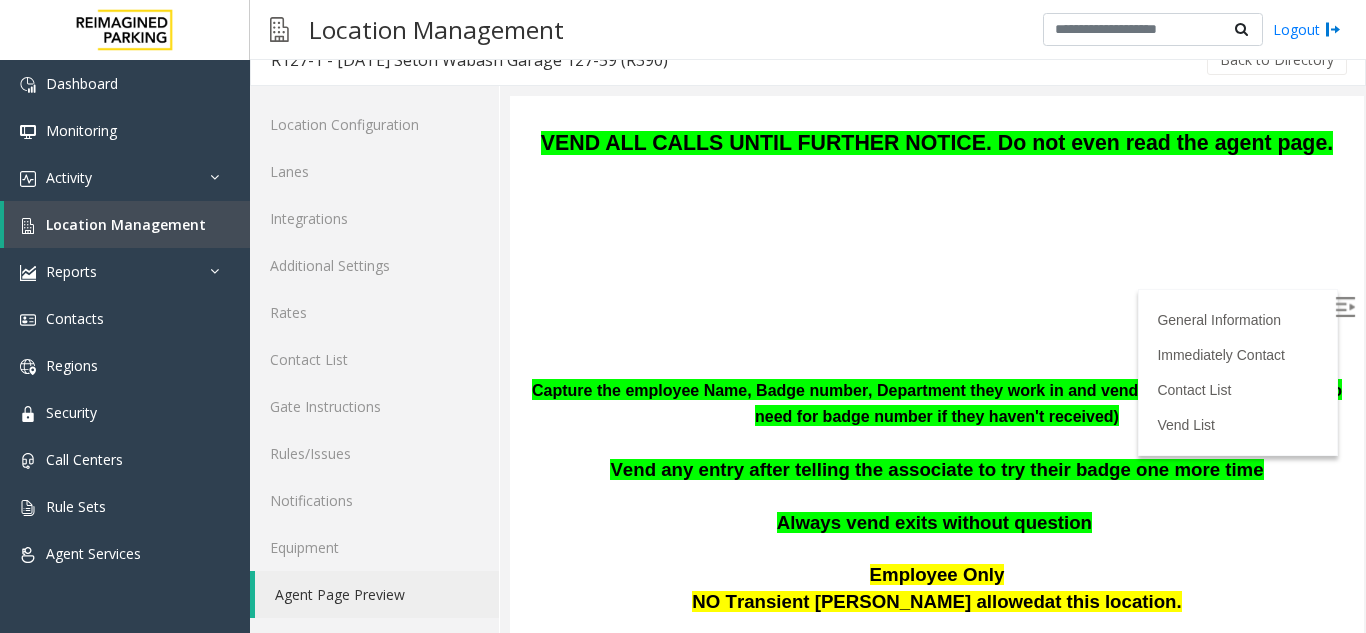 scroll, scrollTop: 200, scrollLeft: 0, axis: vertical 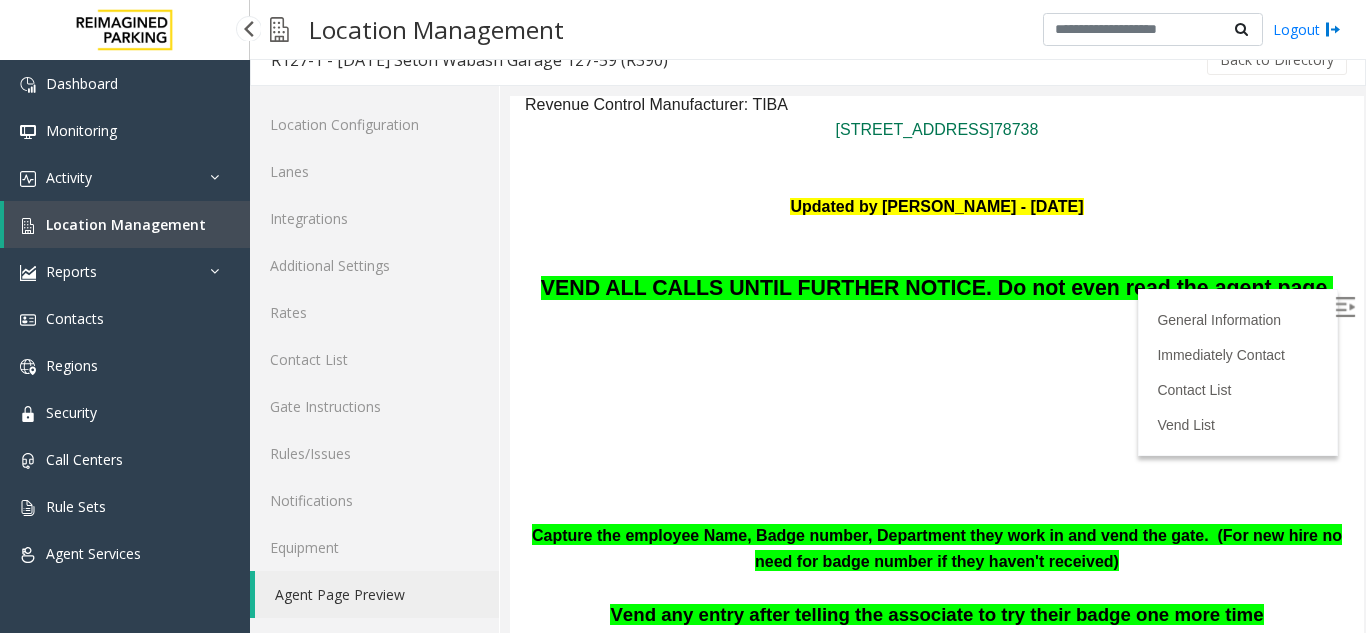 click on "Location Management" at bounding box center [126, 224] 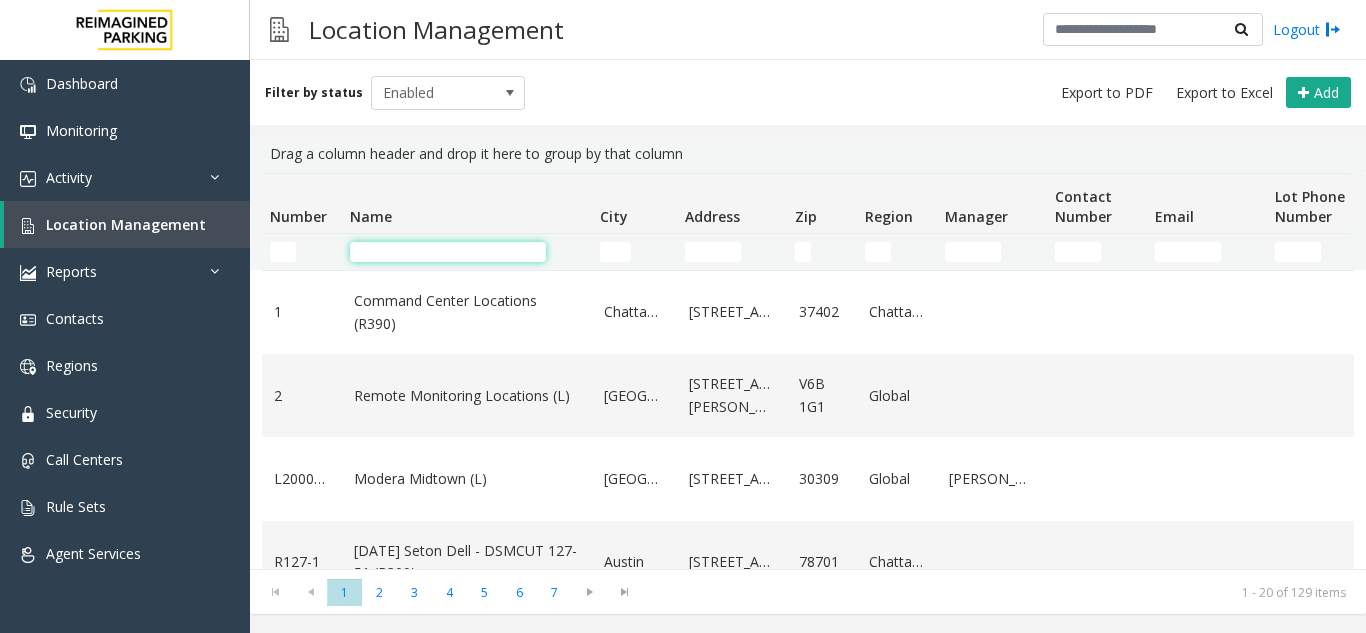 click 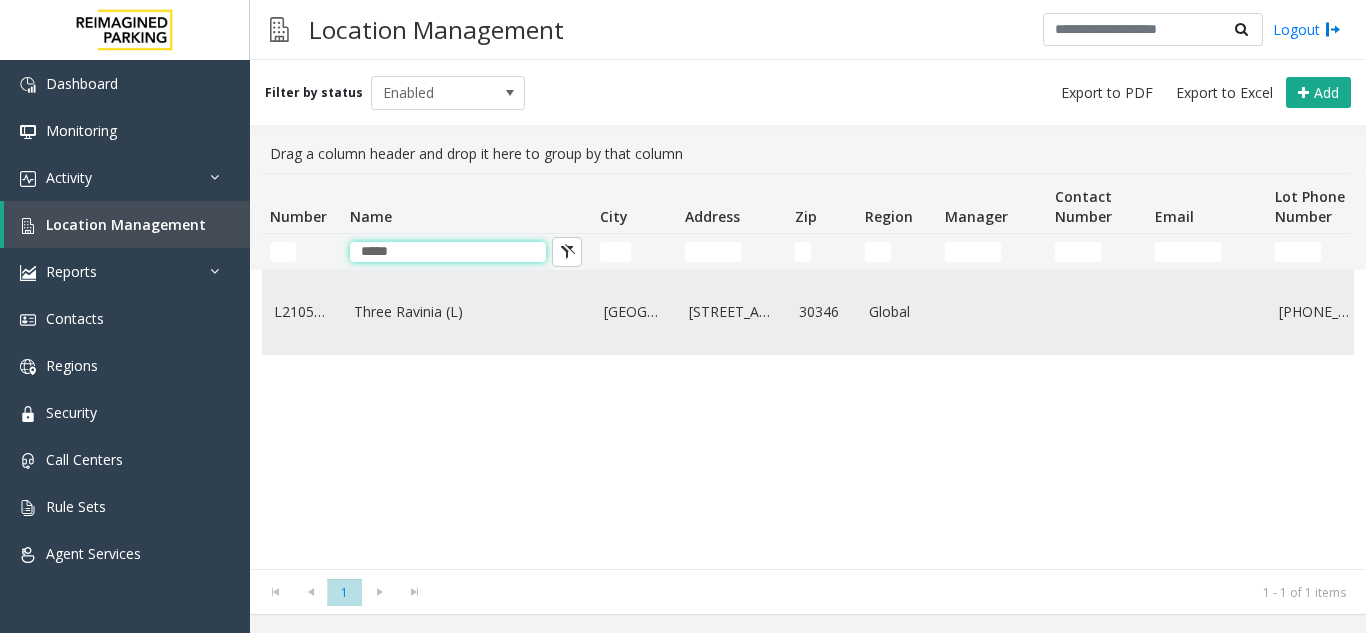 type on "*****" 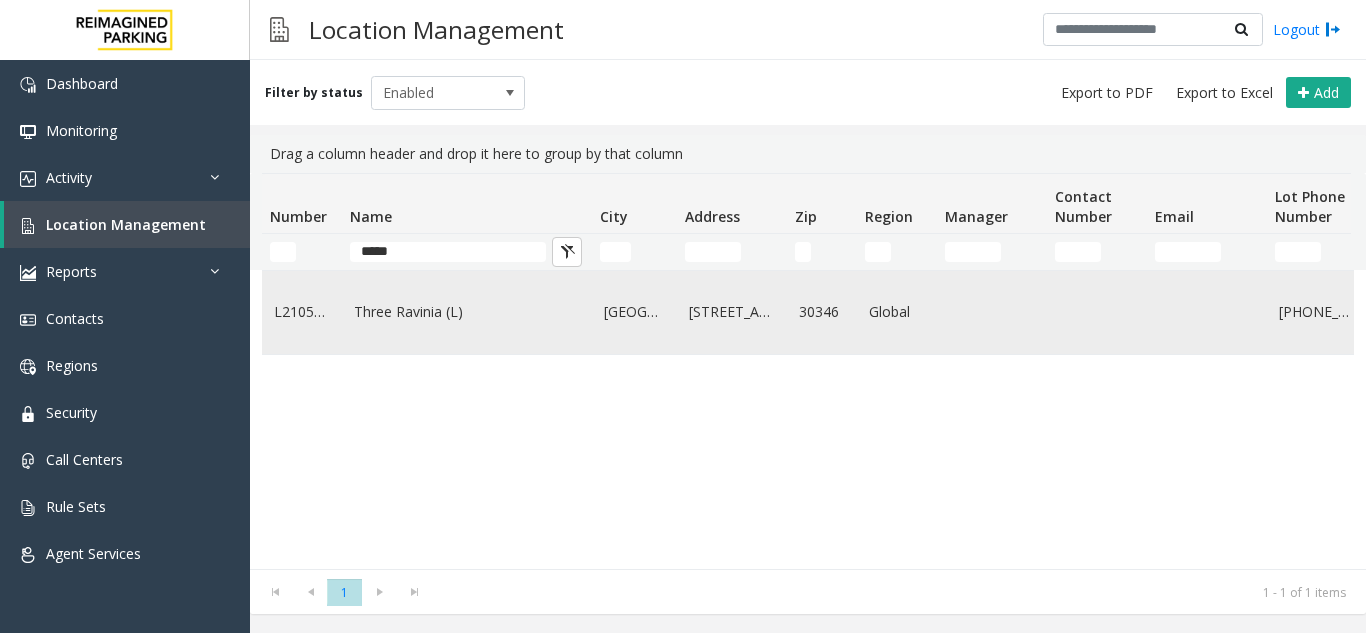 click on "Three Ravinia (L)" 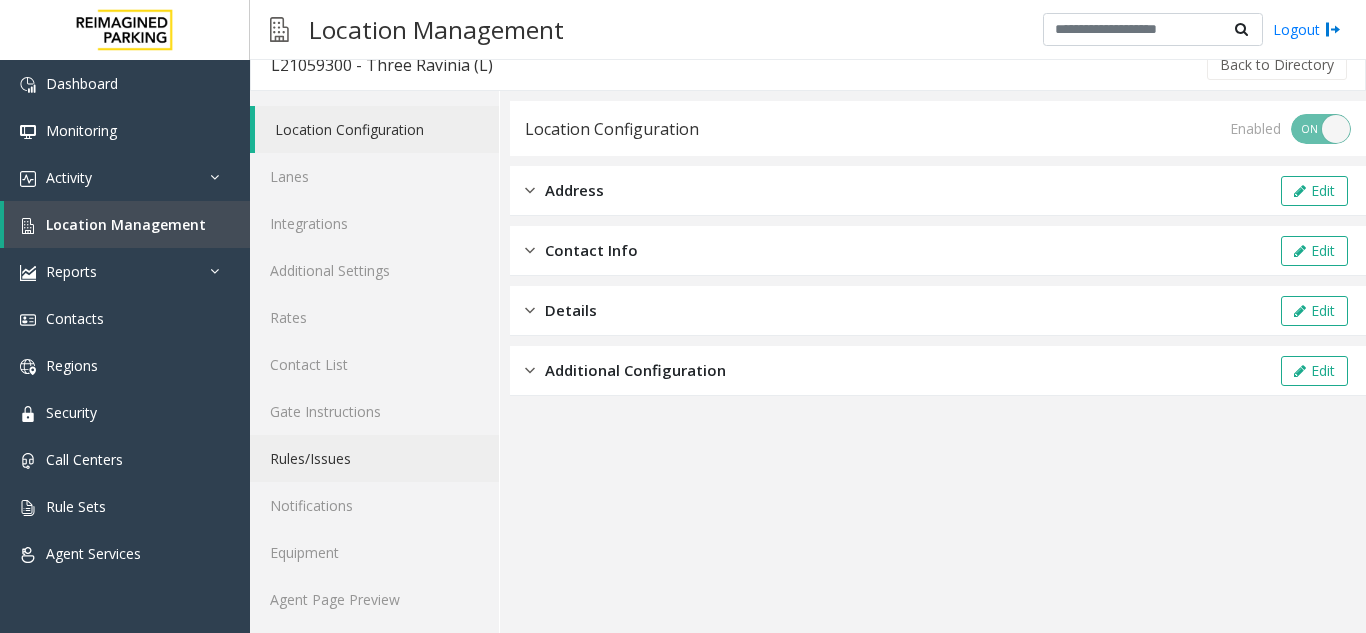 scroll, scrollTop: 26, scrollLeft: 0, axis: vertical 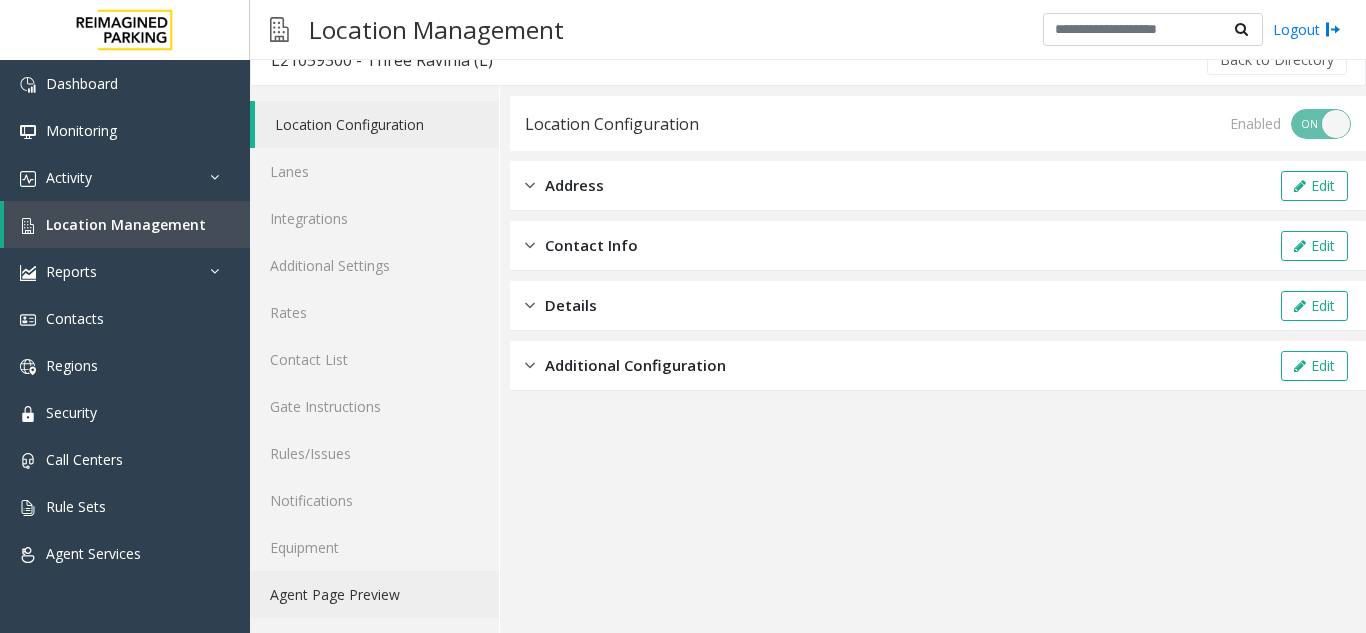 click on "Agent Page Preview" 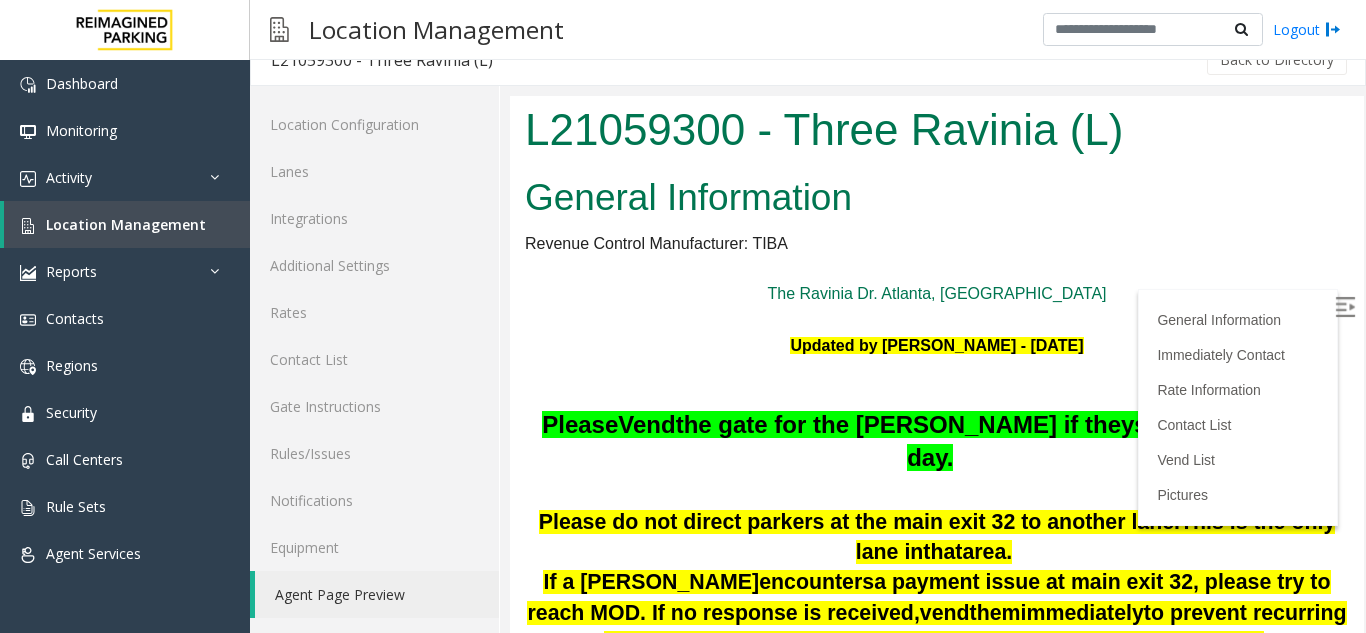 scroll, scrollTop: 325, scrollLeft: 0, axis: vertical 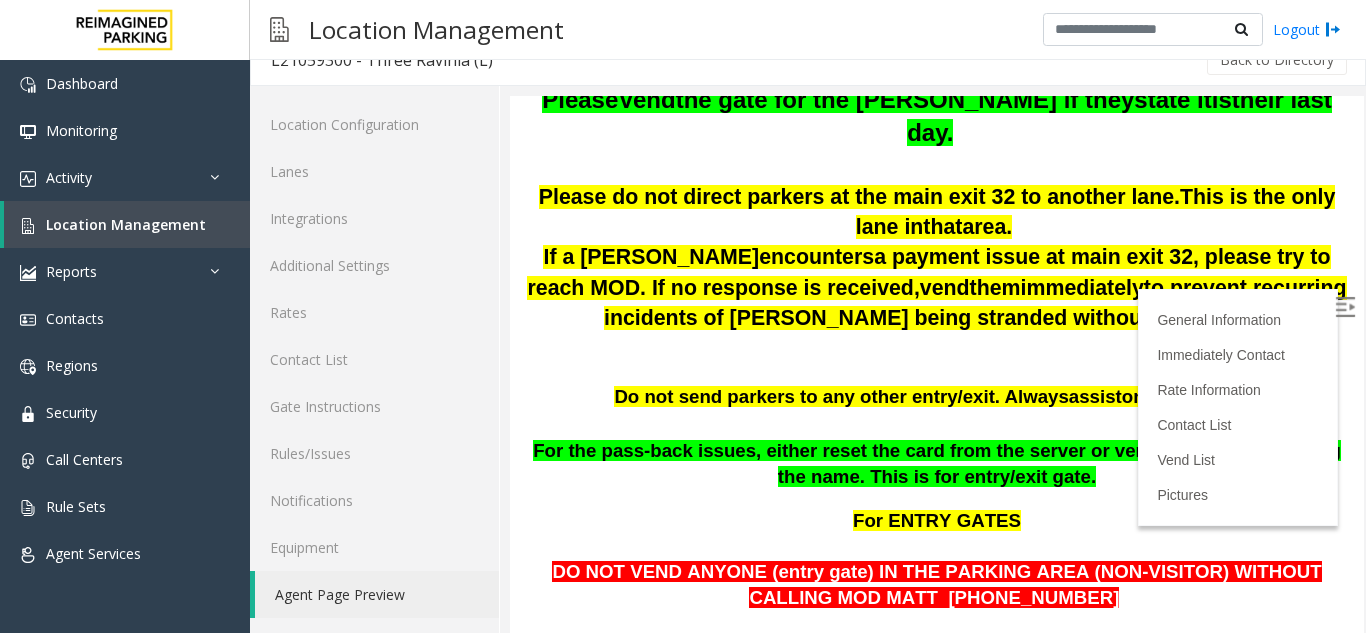 click at bounding box center (1345, 307) 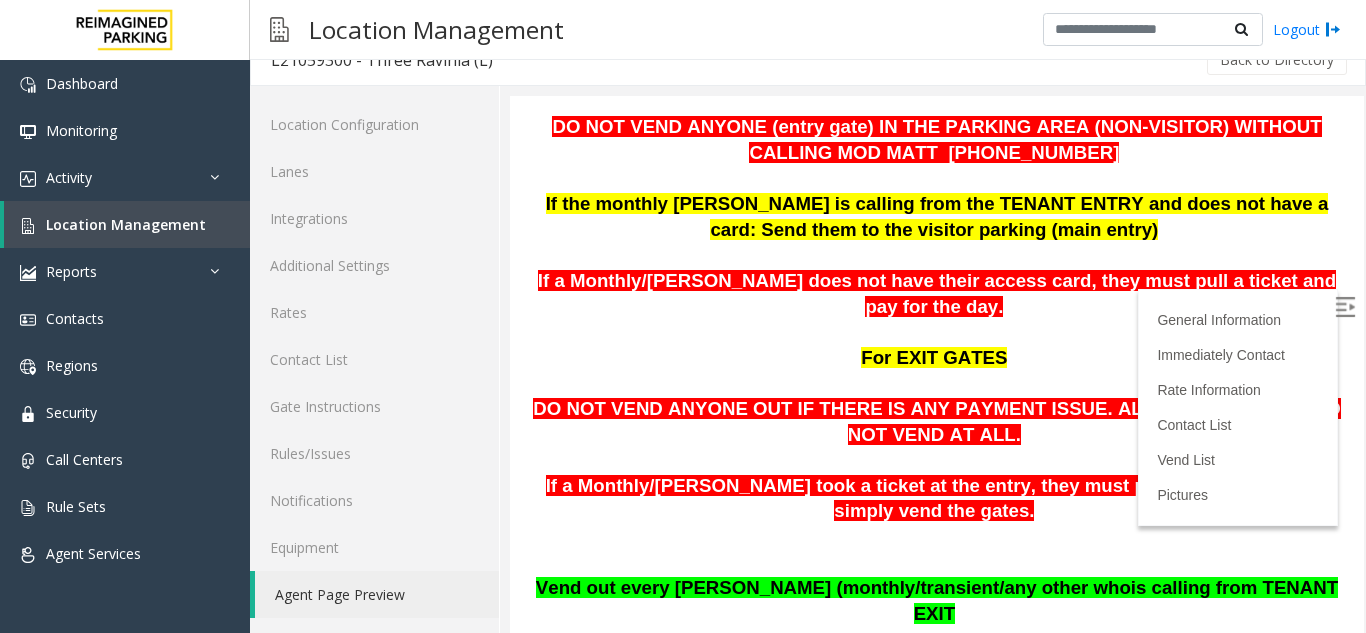scroll, scrollTop: 1025, scrollLeft: 0, axis: vertical 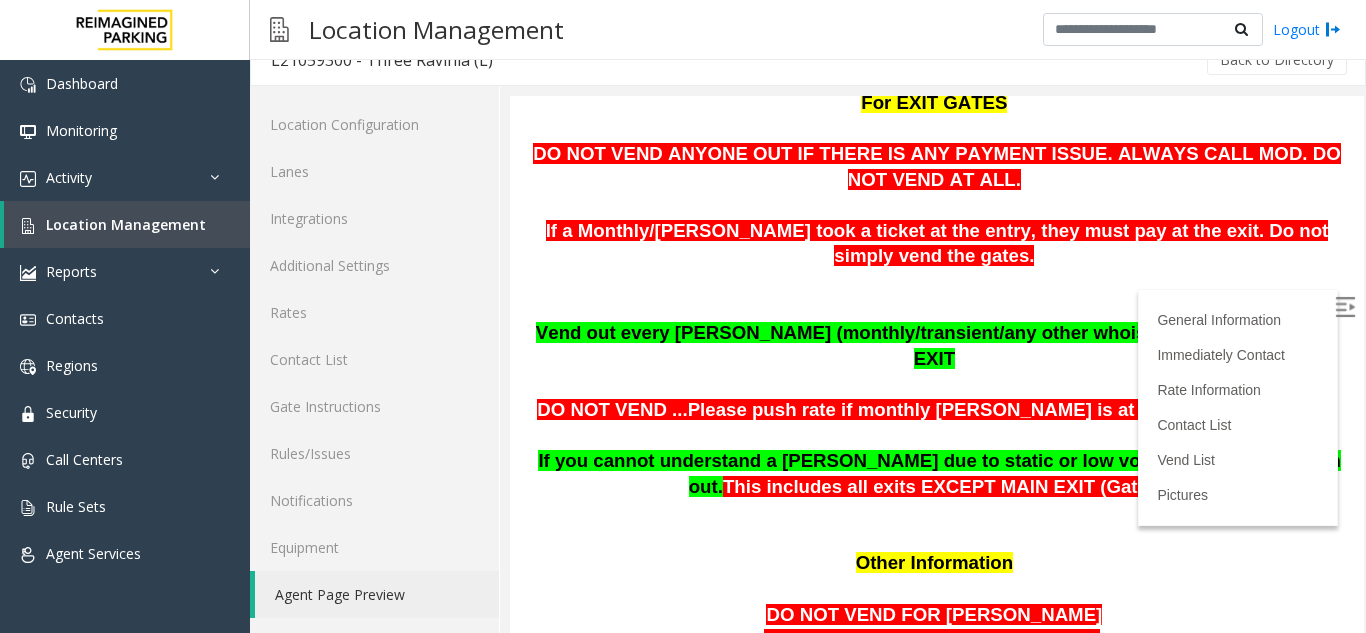 drag, startPoint x: 1191, startPoint y: 414, endPoint x: 531, endPoint y: 419, distance: 660.0189 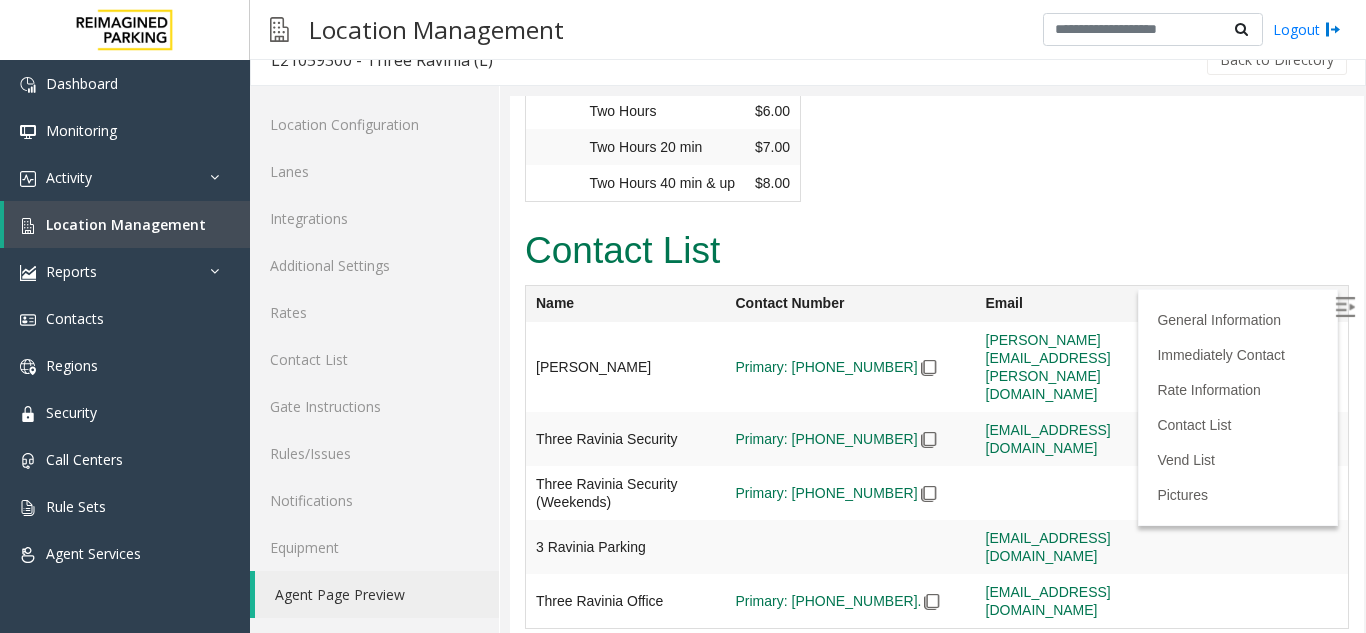 scroll, scrollTop: 4525, scrollLeft: 0, axis: vertical 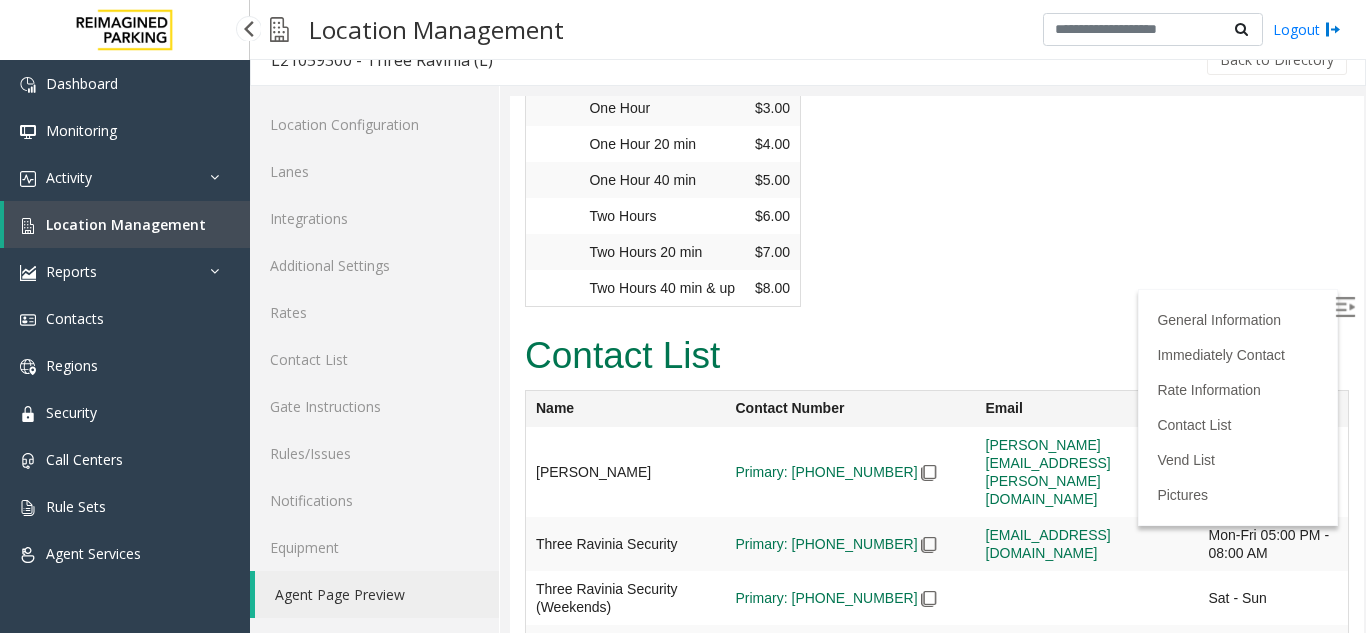 click on "Location Management" at bounding box center (126, 224) 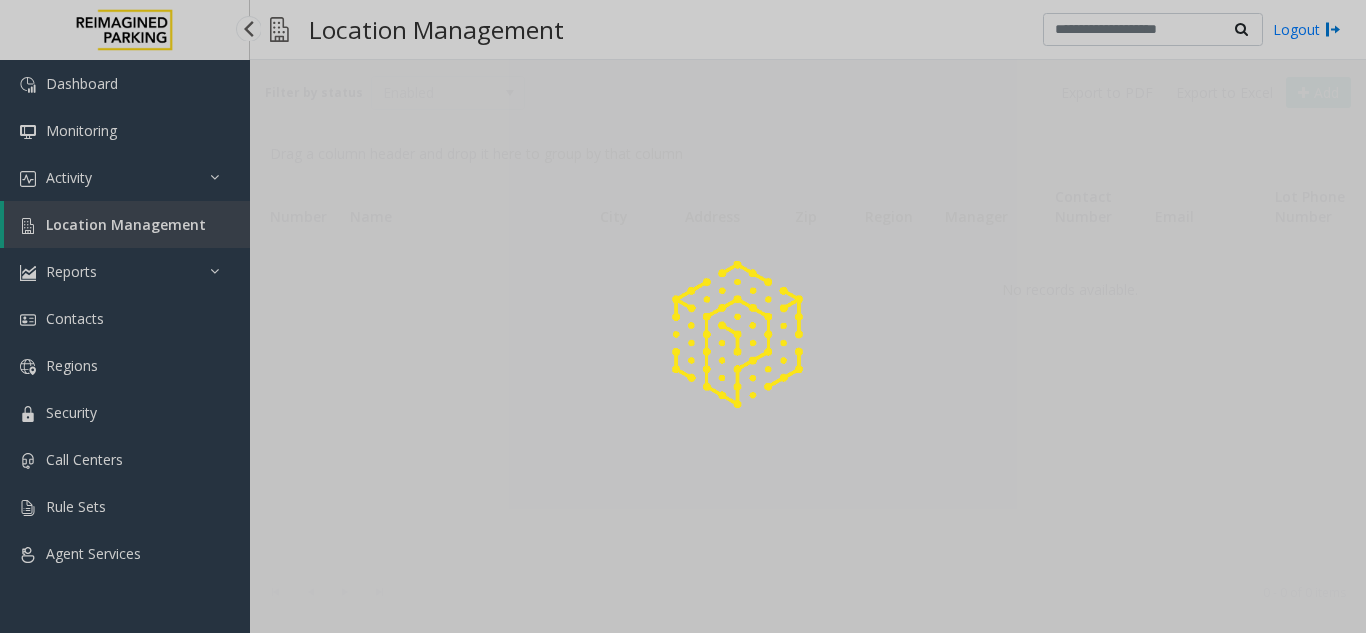 scroll, scrollTop: 0, scrollLeft: 0, axis: both 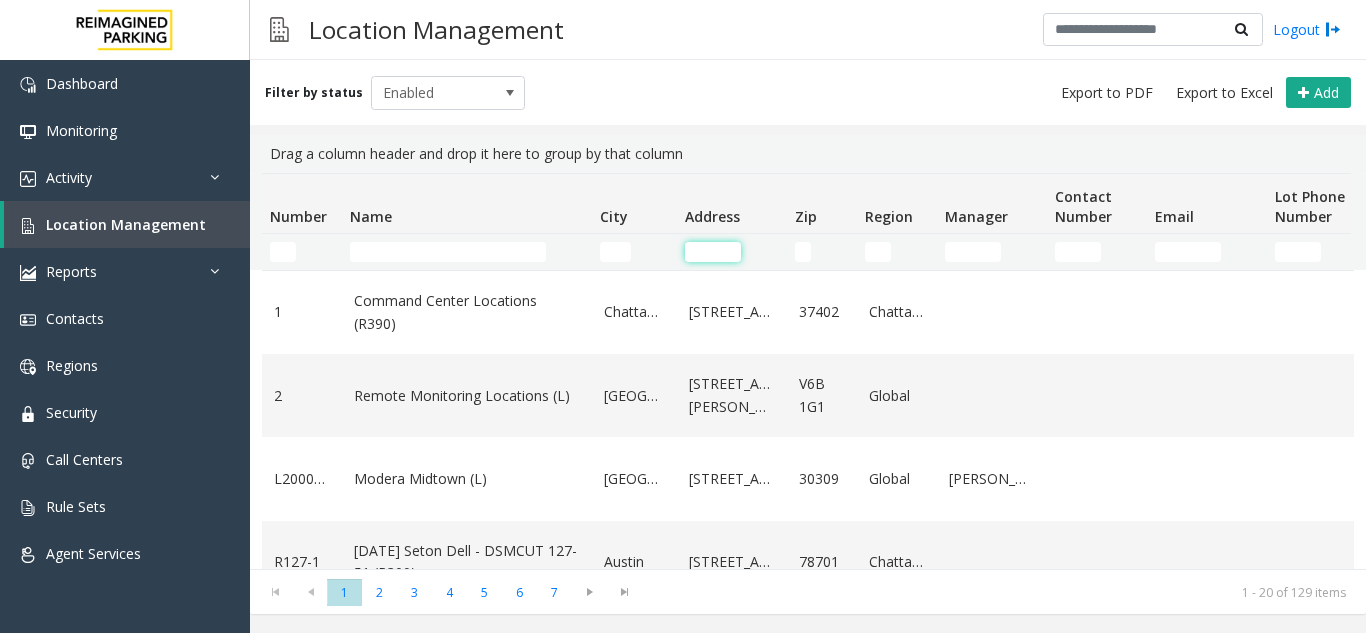 click 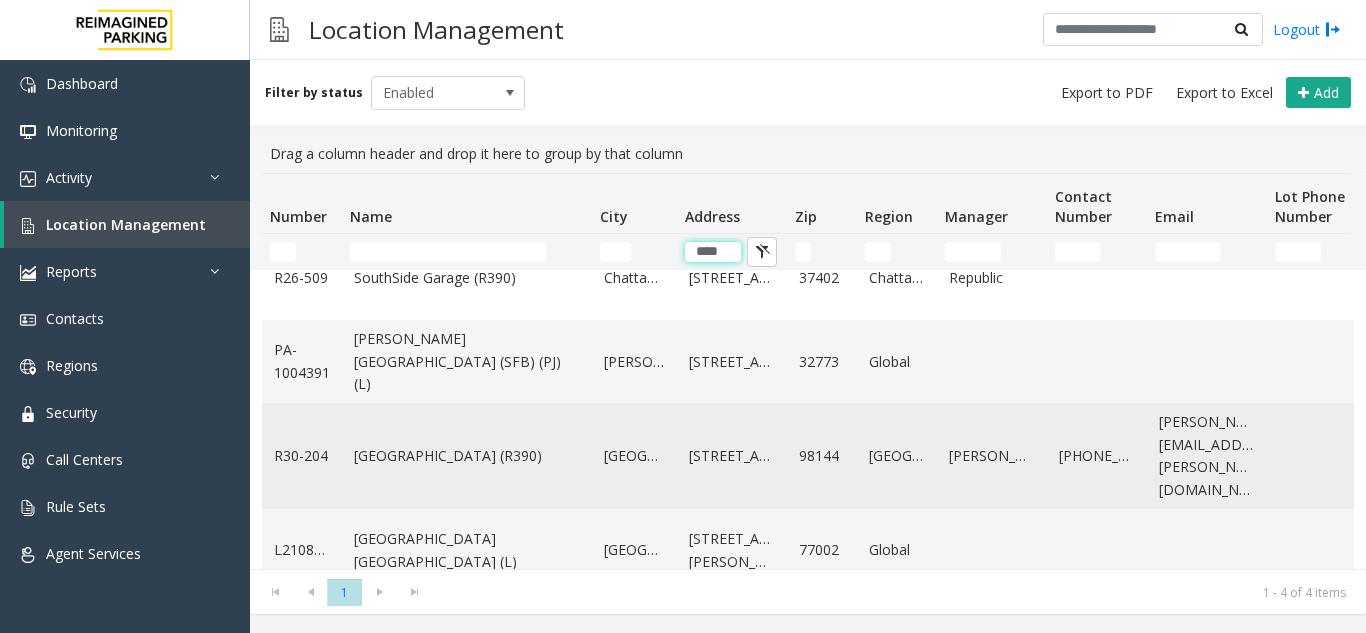 scroll, scrollTop: 51, scrollLeft: 0, axis: vertical 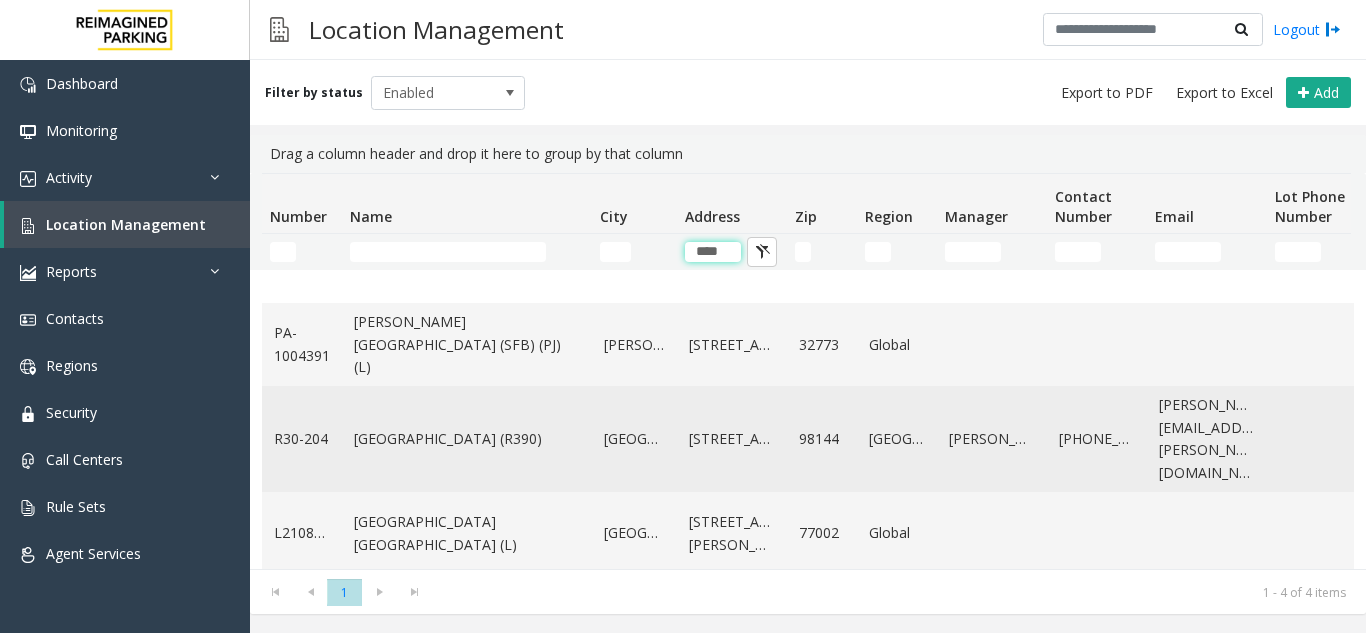 type on "****" 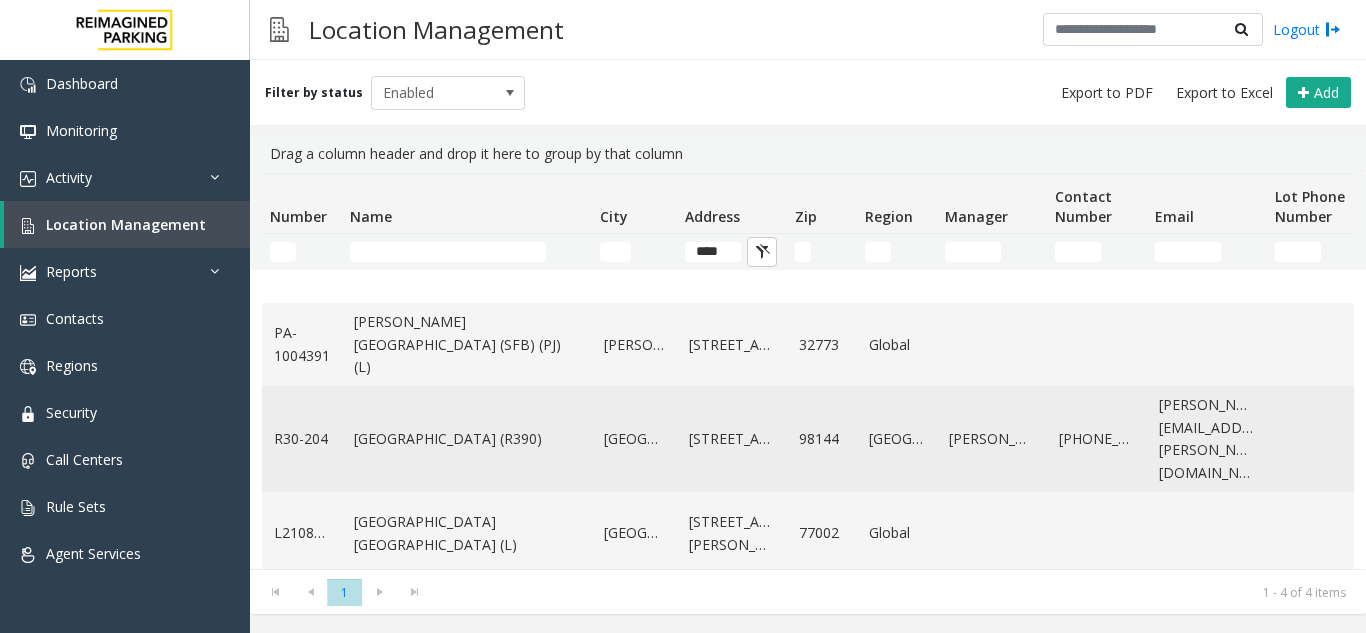 click on "[GEOGRAPHIC_DATA] (R390)" 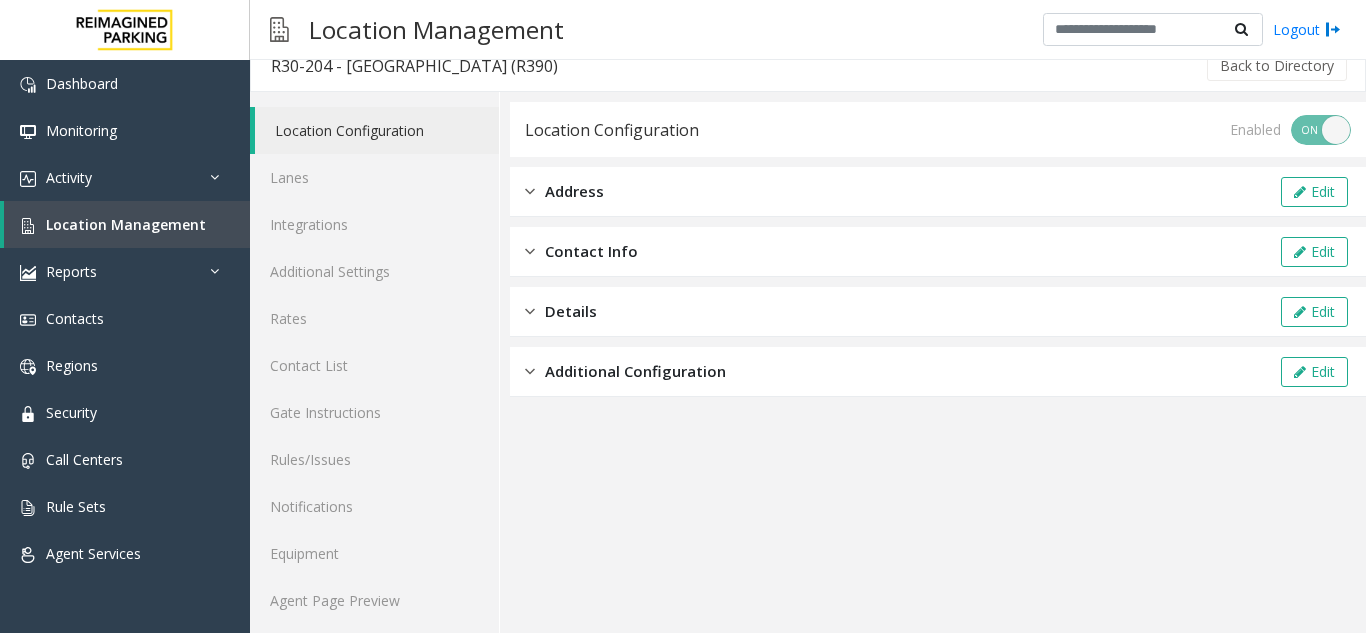 scroll, scrollTop: 26, scrollLeft: 0, axis: vertical 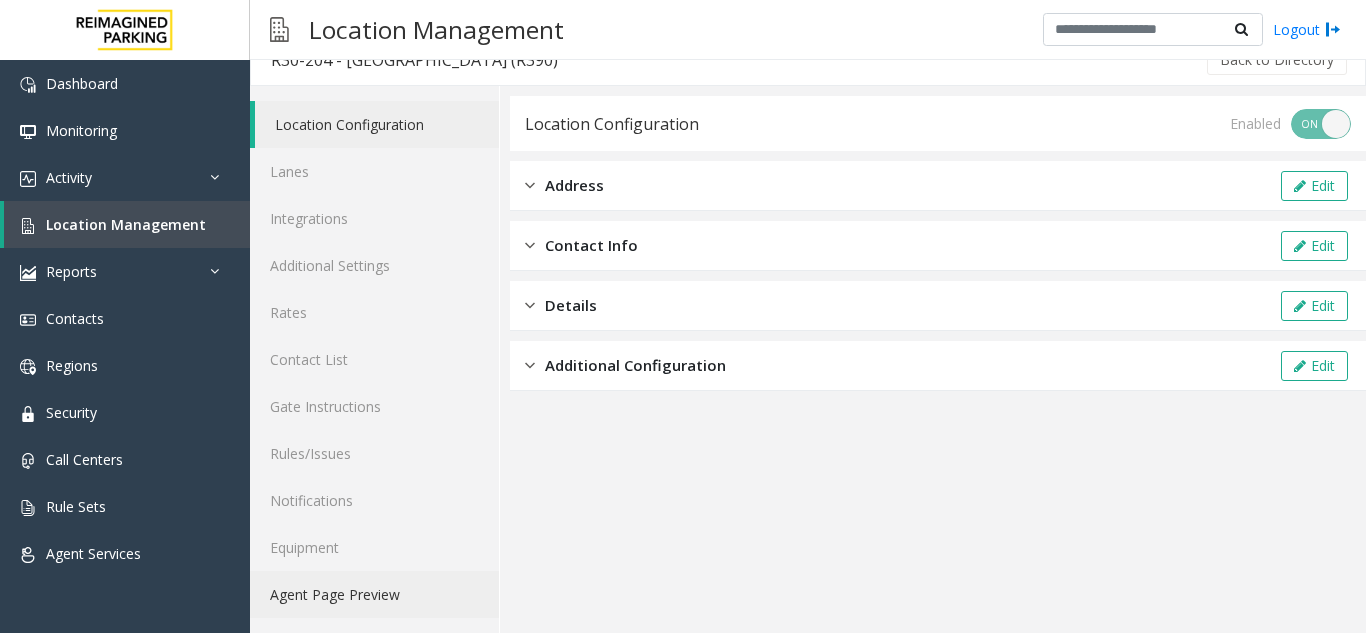 click on "Agent Page Preview" 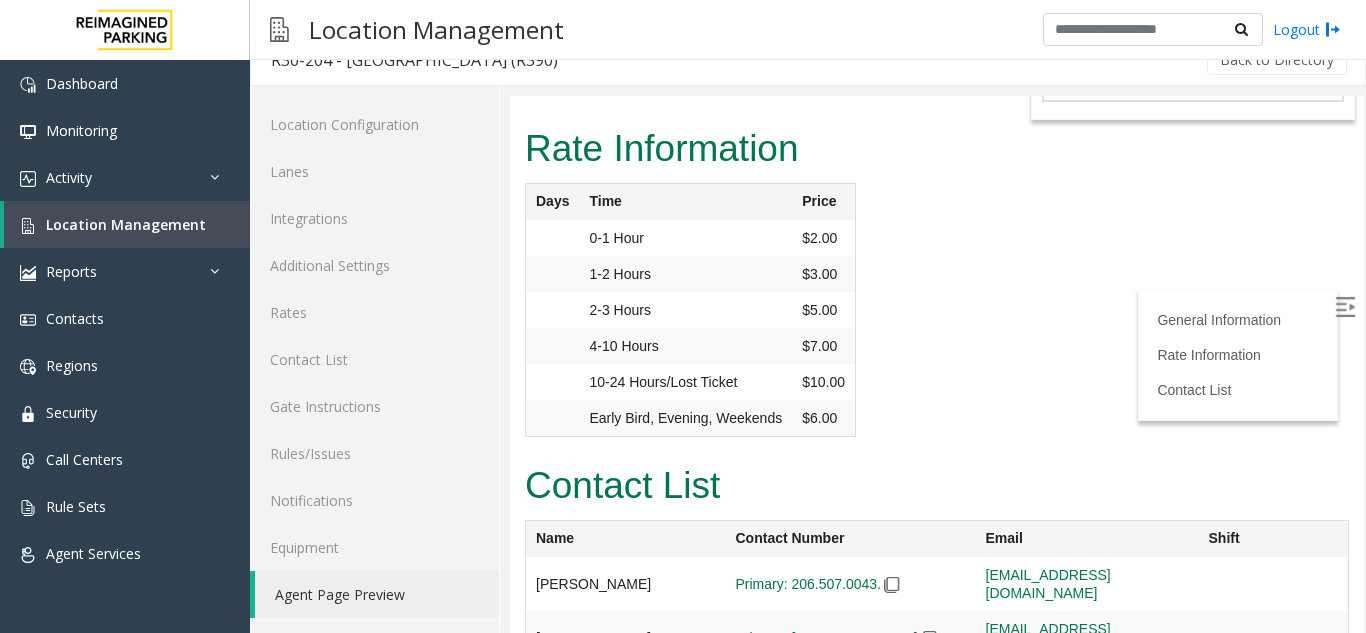 scroll, scrollTop: 3127, scrollLeft: 0, axis: vertical 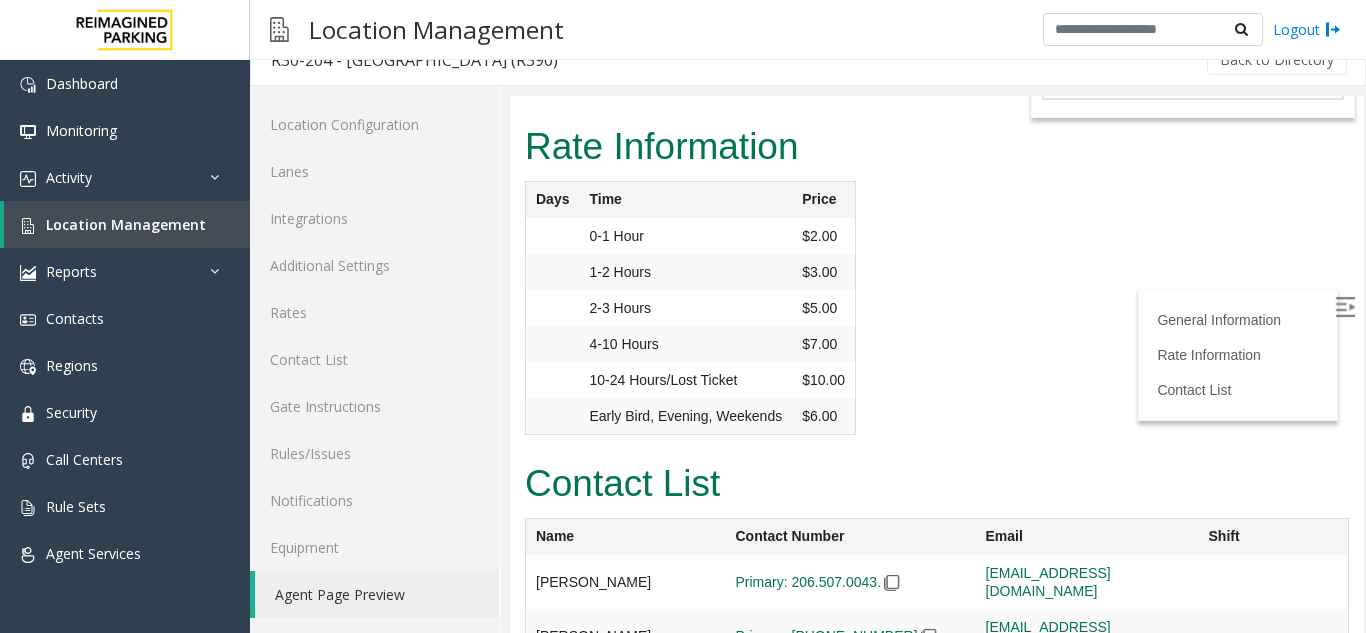click at bounding box center [892, 583] 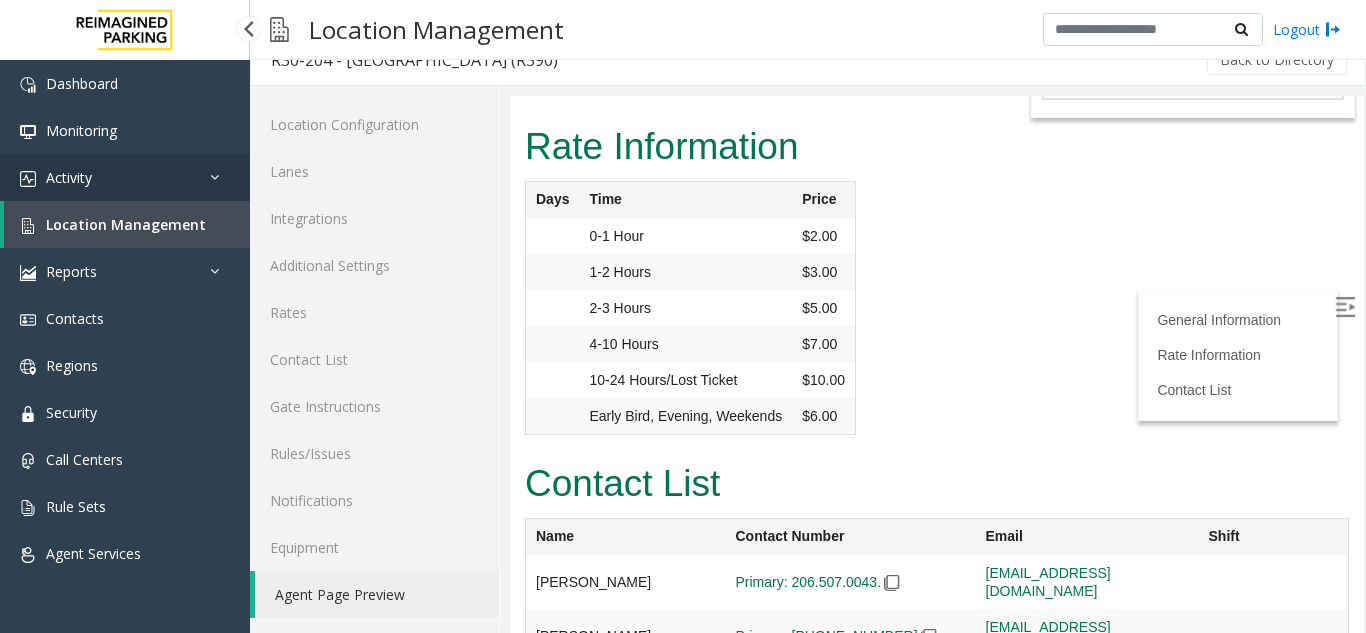 click on "Activity" at bounding box center [125, 177] 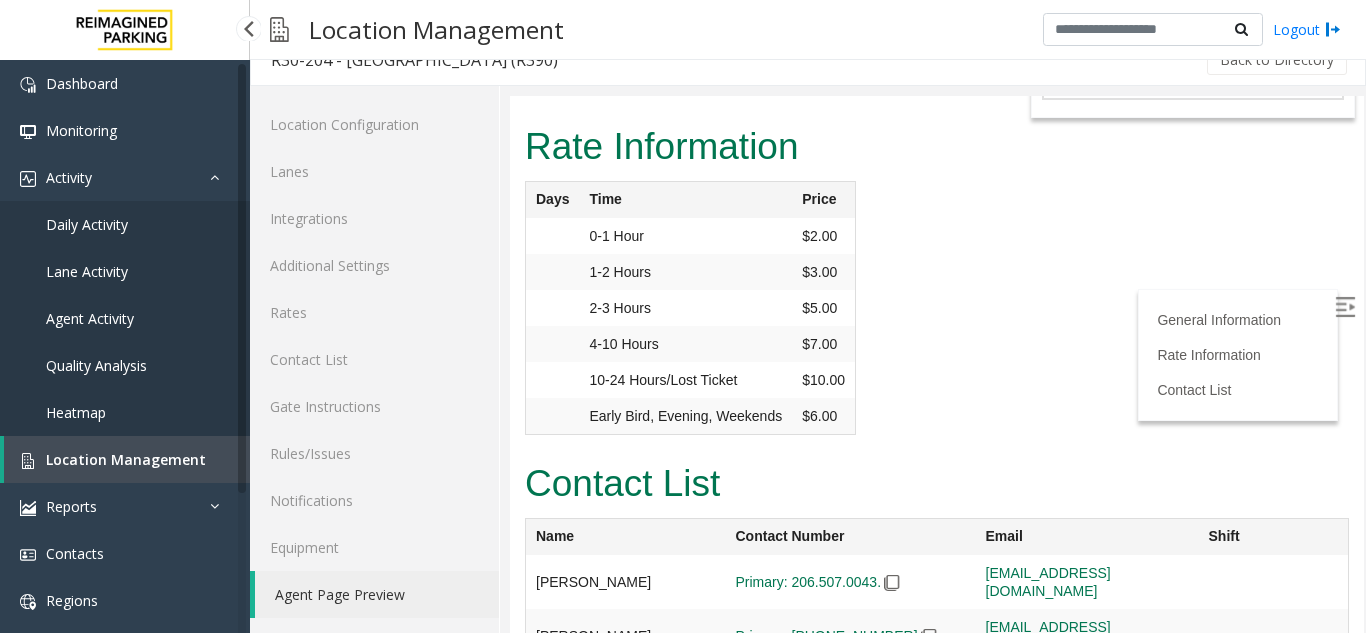 click on "Agent Activity" at bounding box center (125, 318) 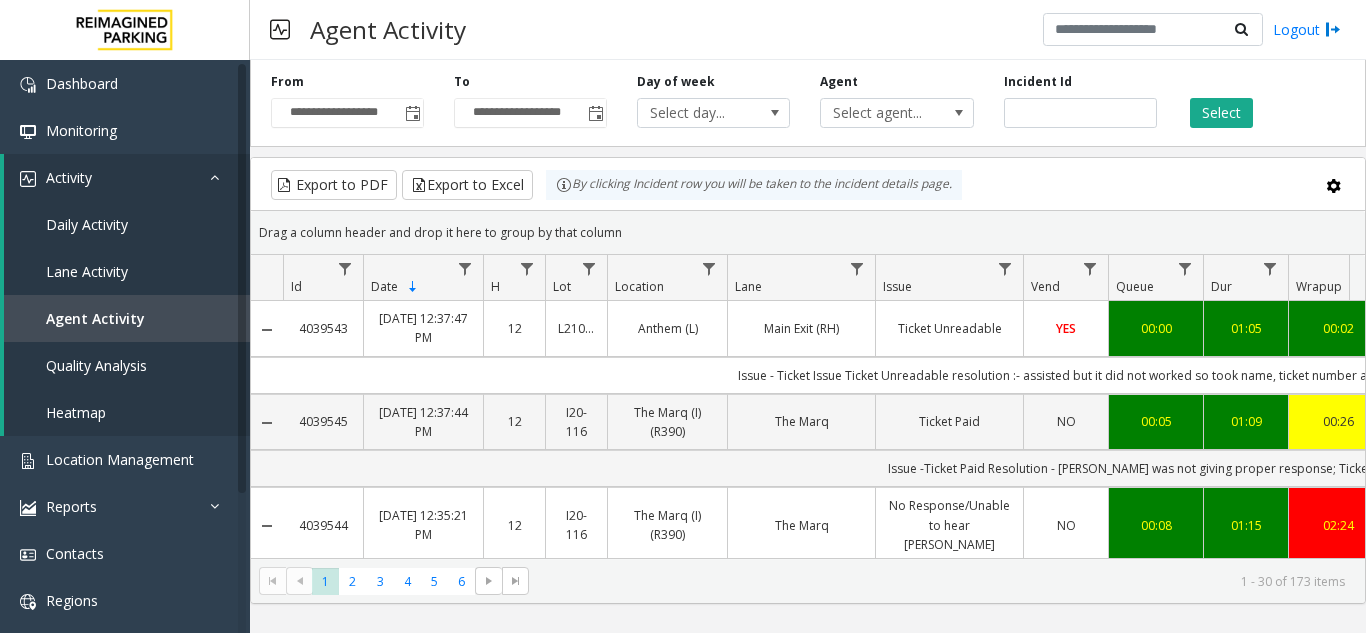scroll, scrollTop: 0, scrollLeft: 31, axis: horizontal 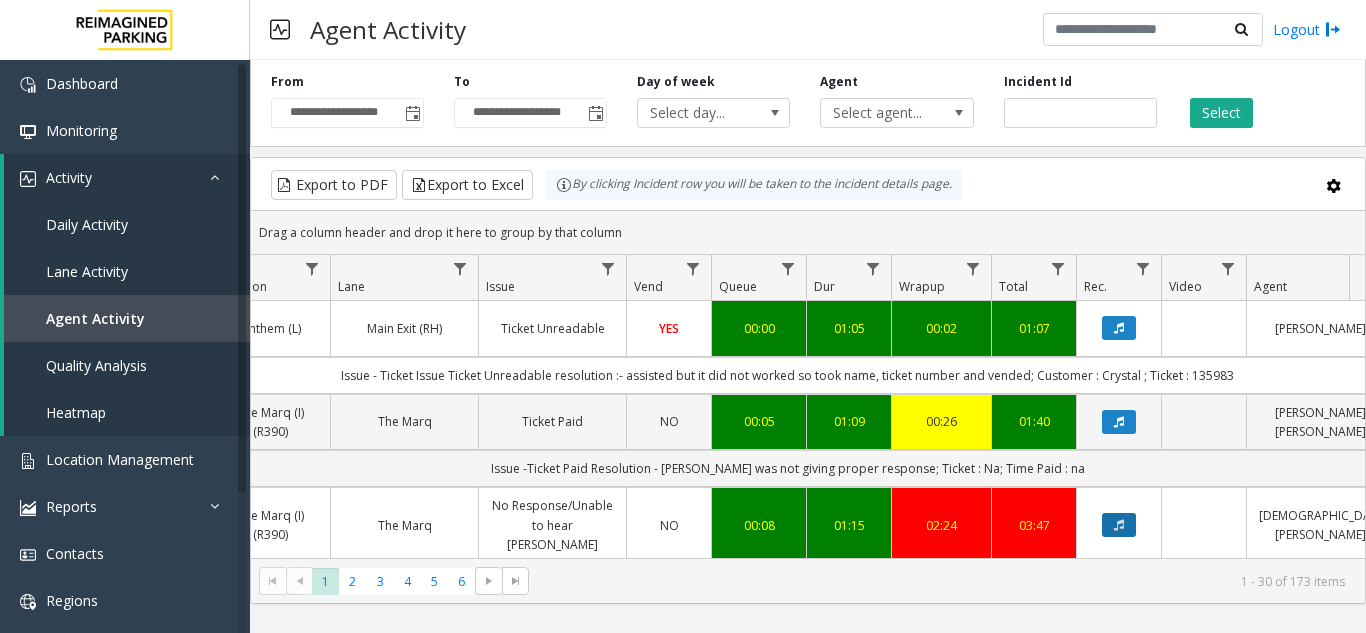 click 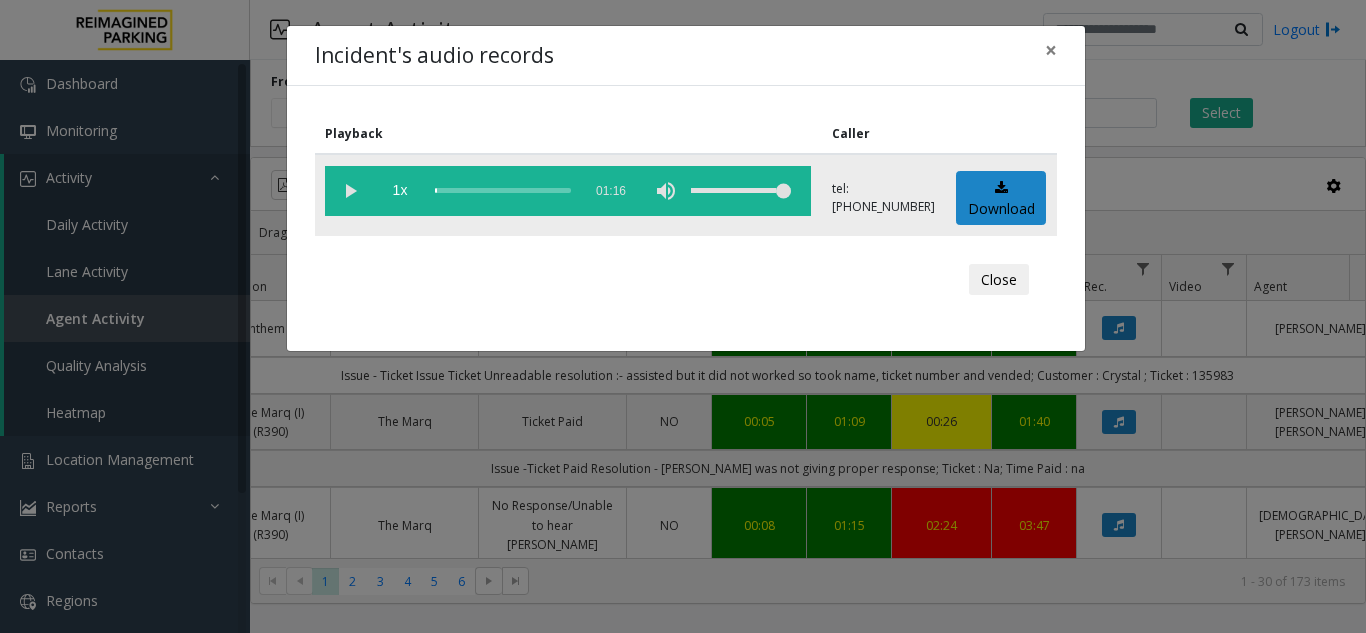 click 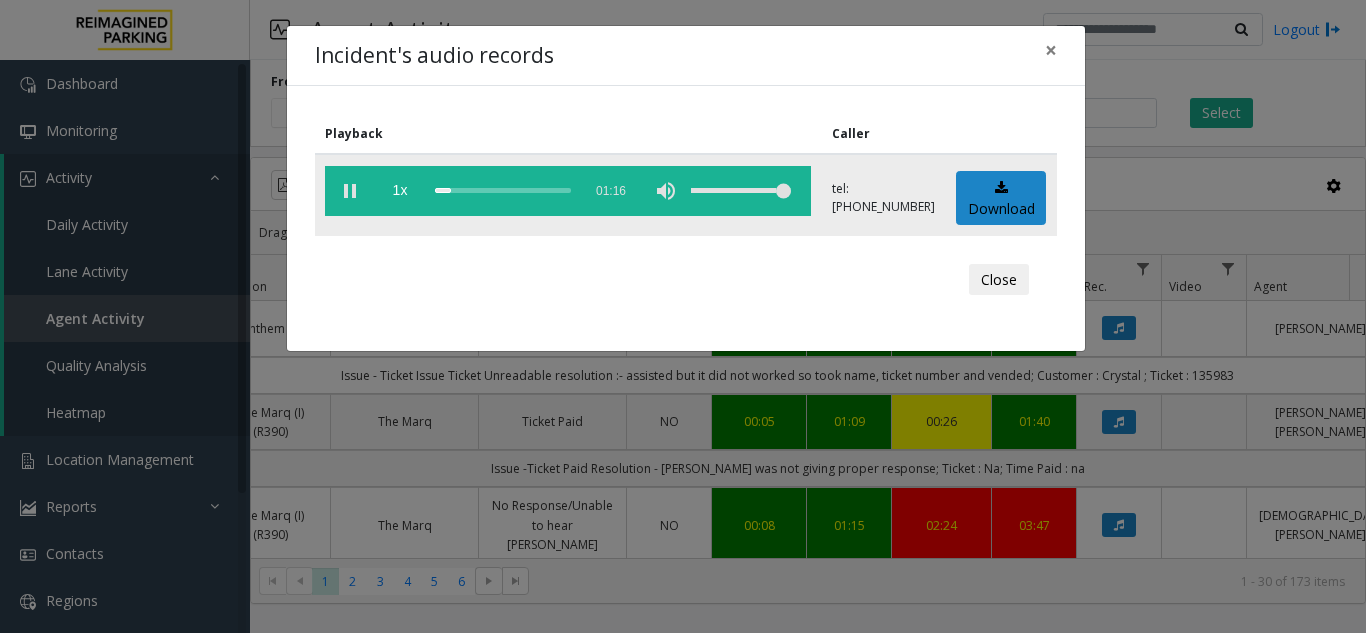 click 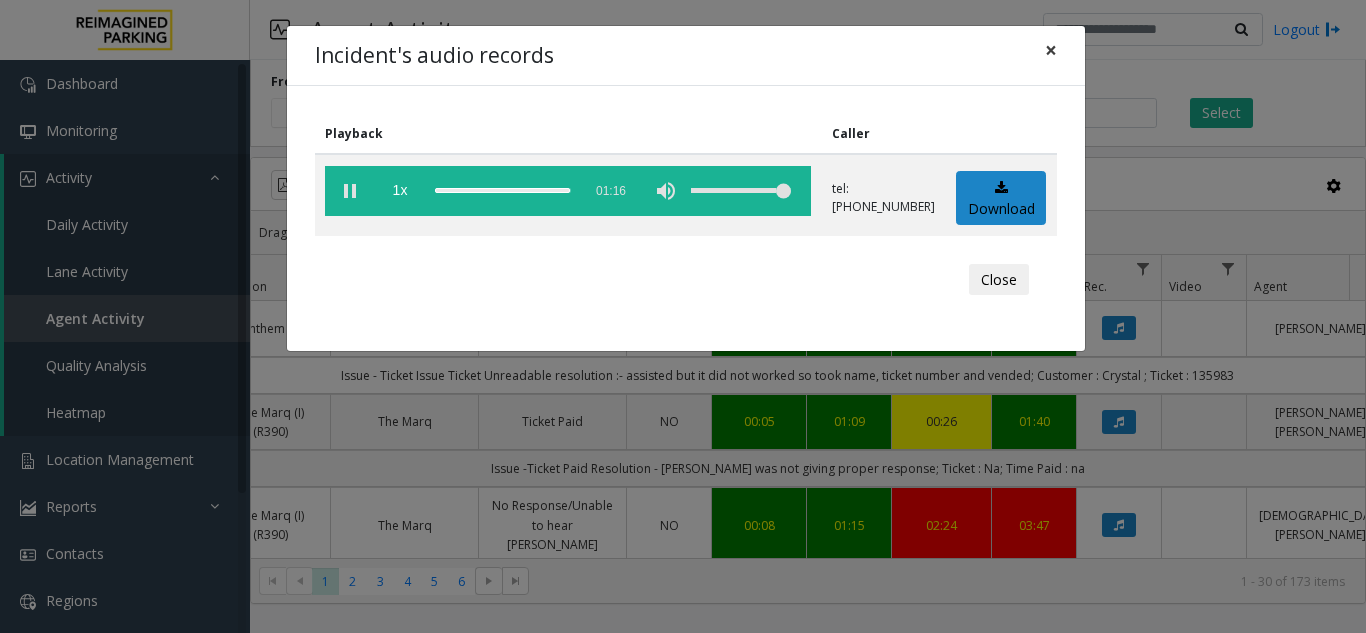 click on "×" 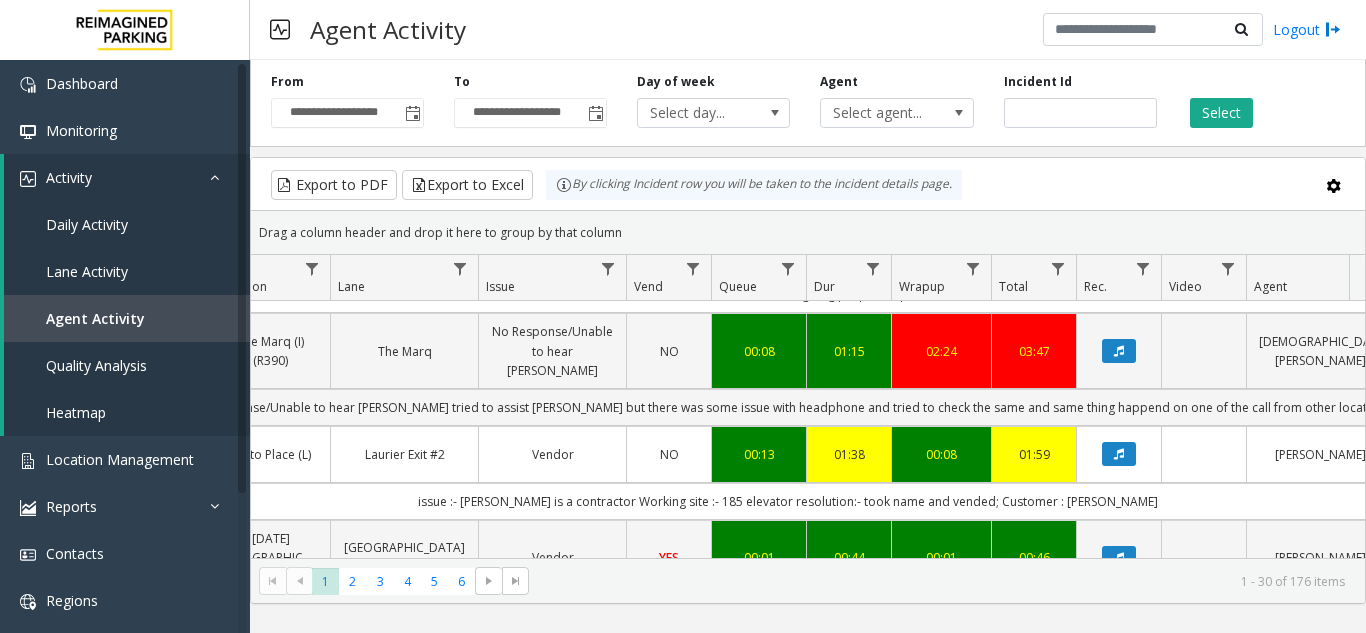 scroll, scrollTop: 500, scrollLeft: 397, axis: both 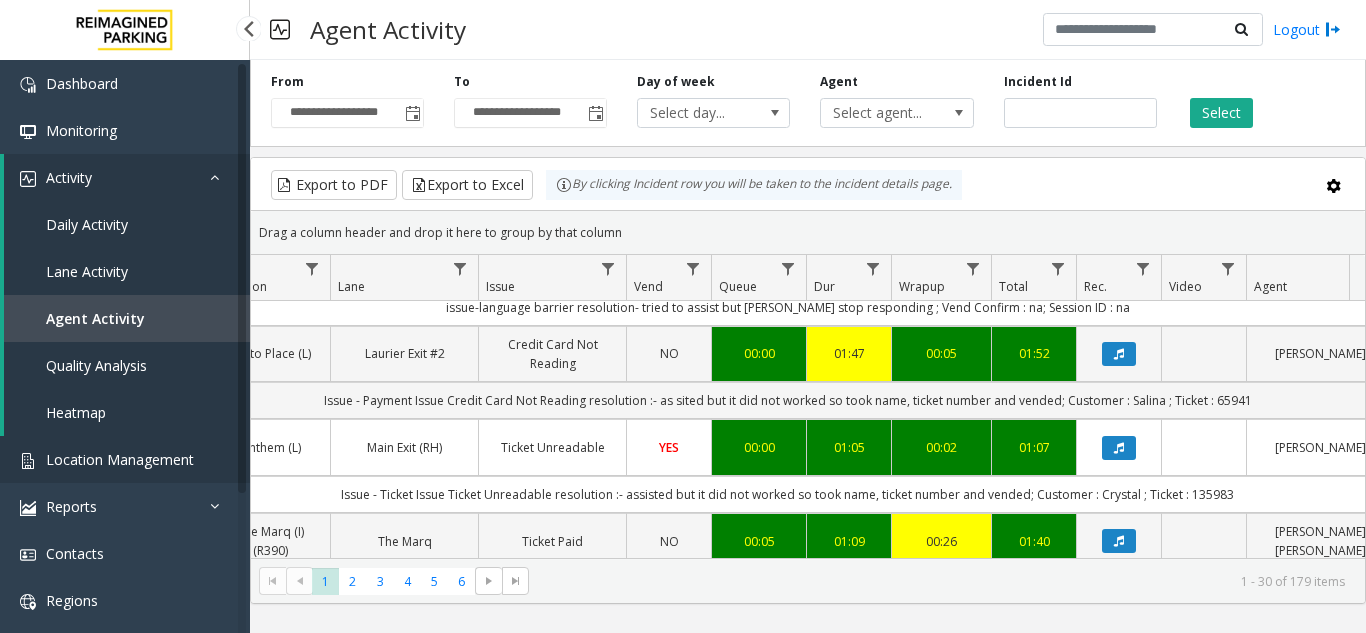 click on "Location Management" at bounding box center [125, 459] 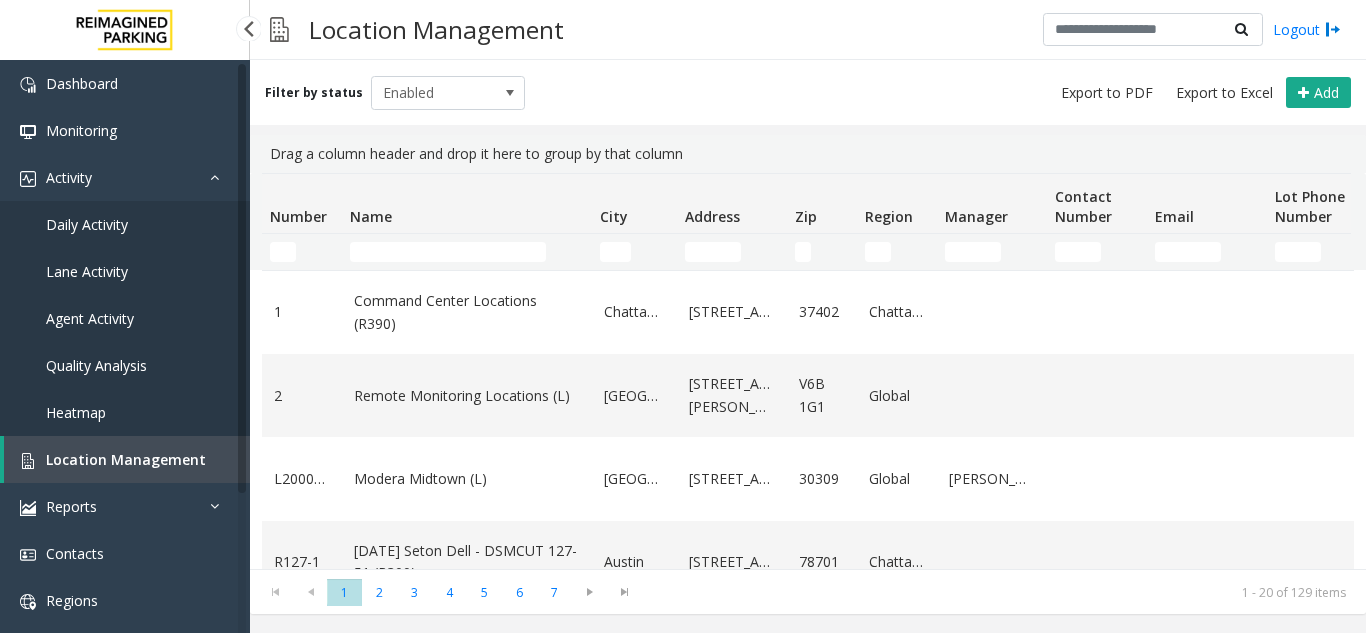 click on "Agent Activity" at bounding box center (90, 318) 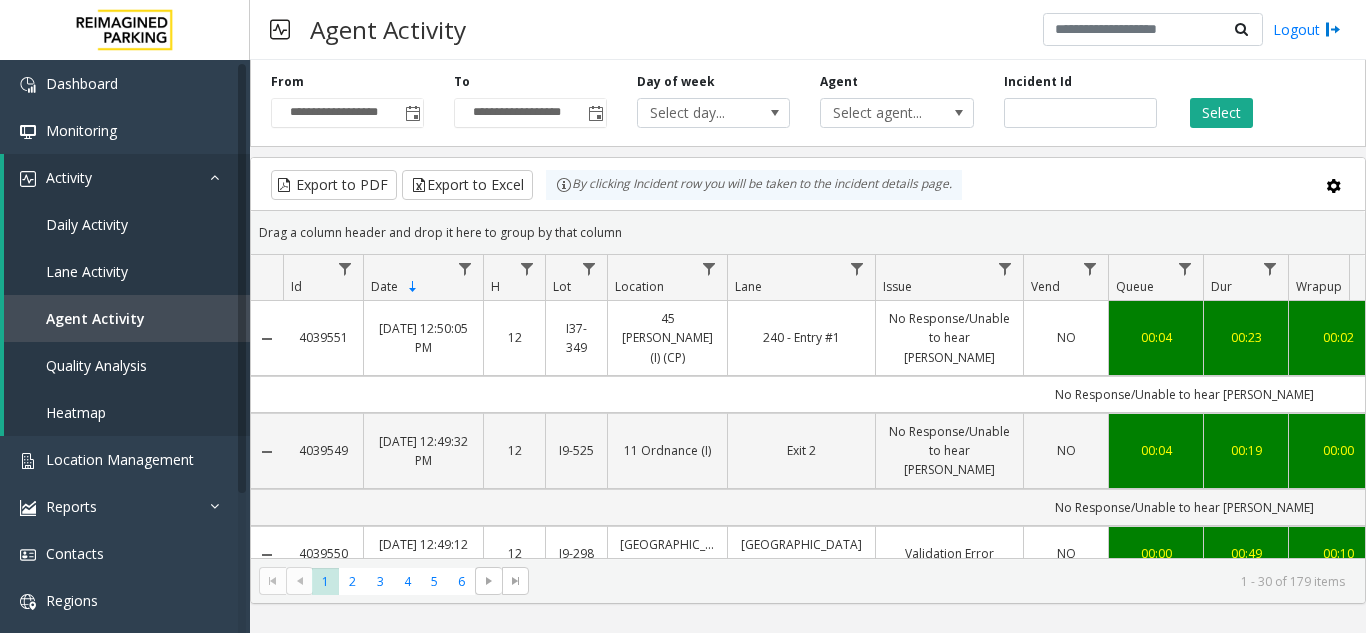 click 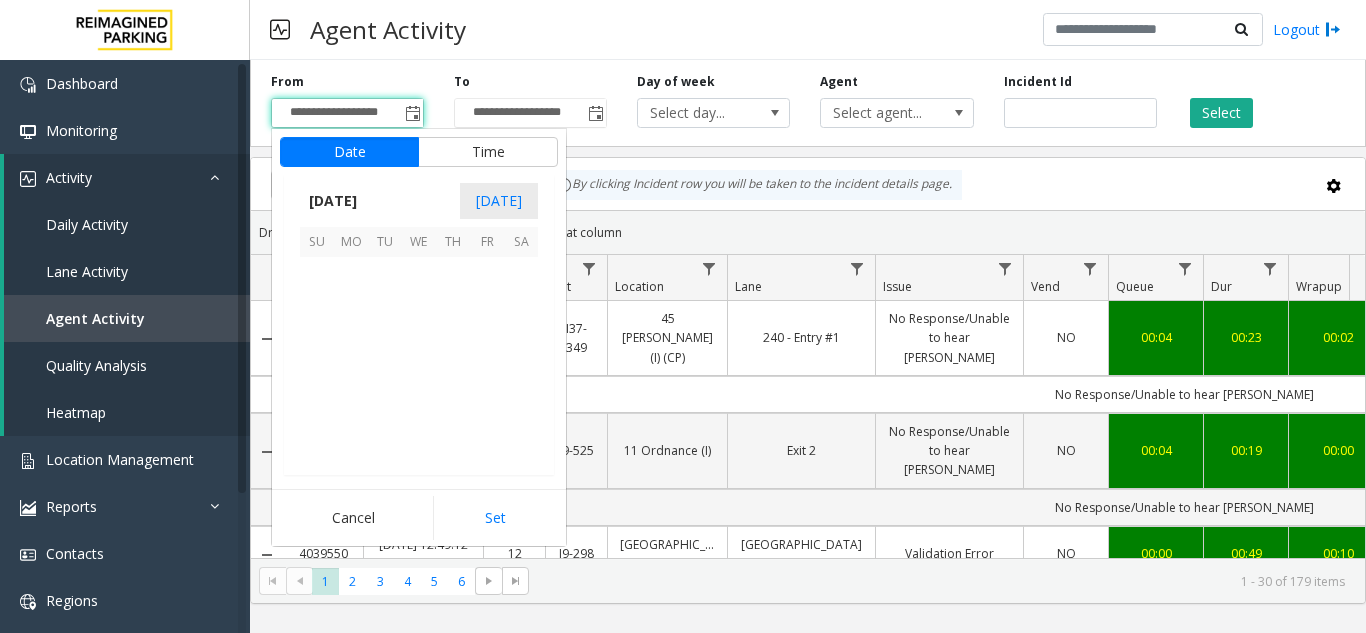 scroll, scrollTop: 358428, scrollLeft: 0, axis: vertical 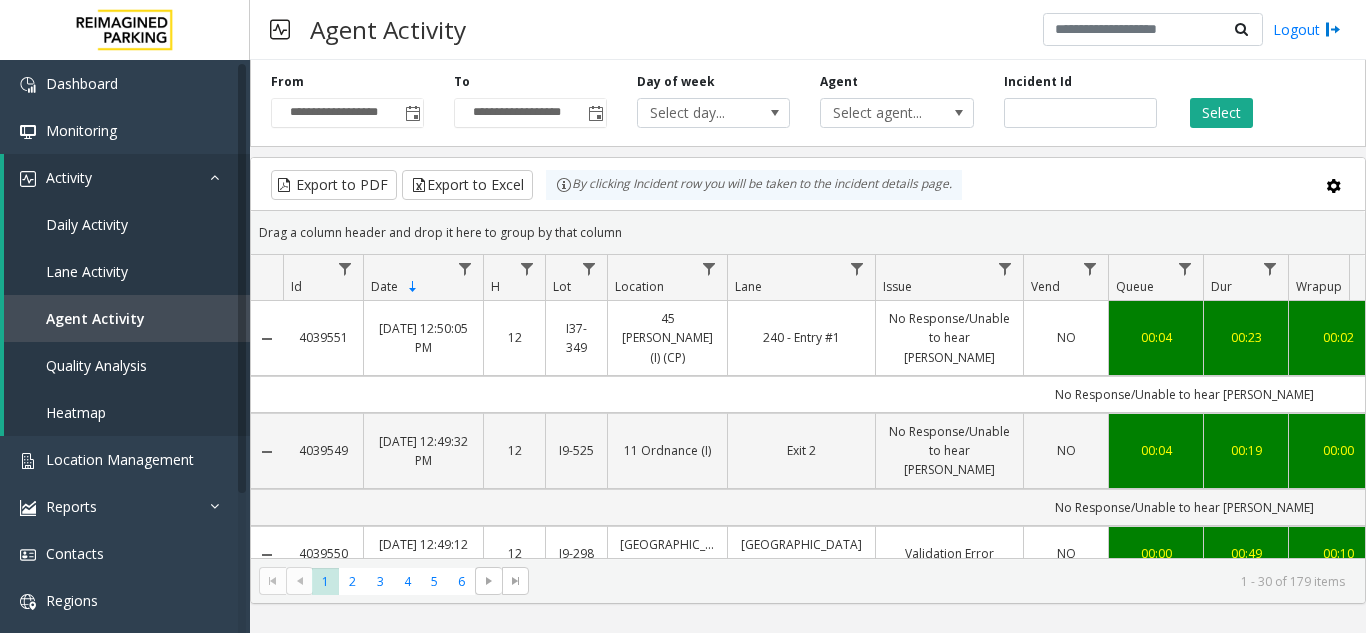 click on "**********" 